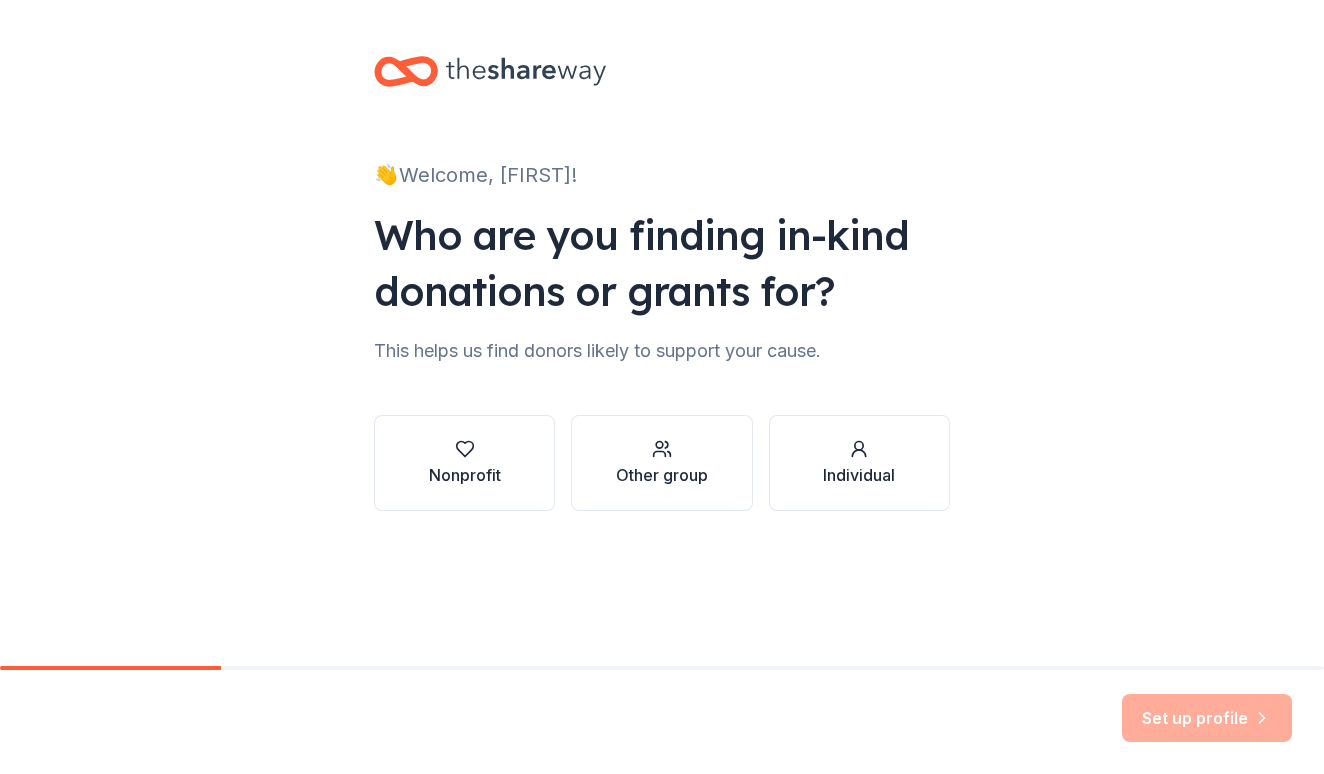 scroll, scrollTop: 0, scrollLeft: 0, axis: both 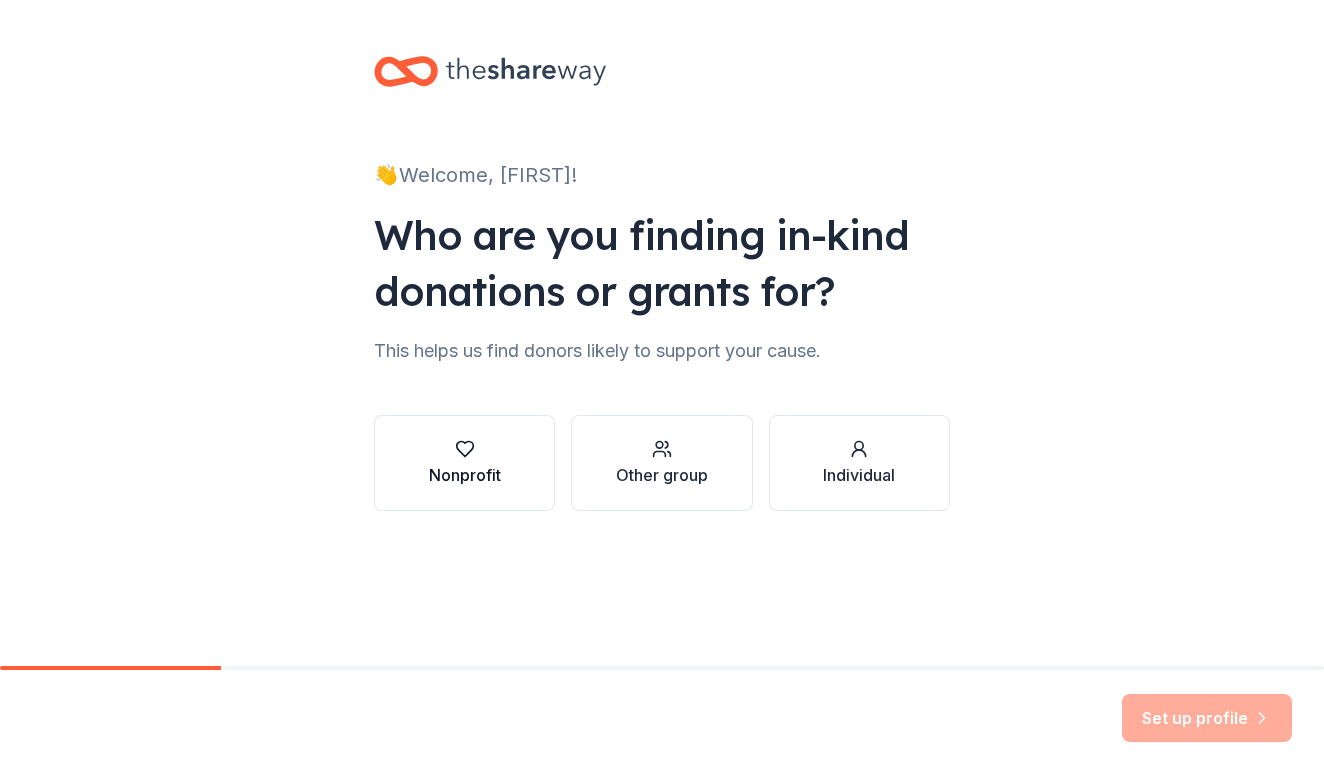 click on "Nonprofit" at bounding box center (465, 475) 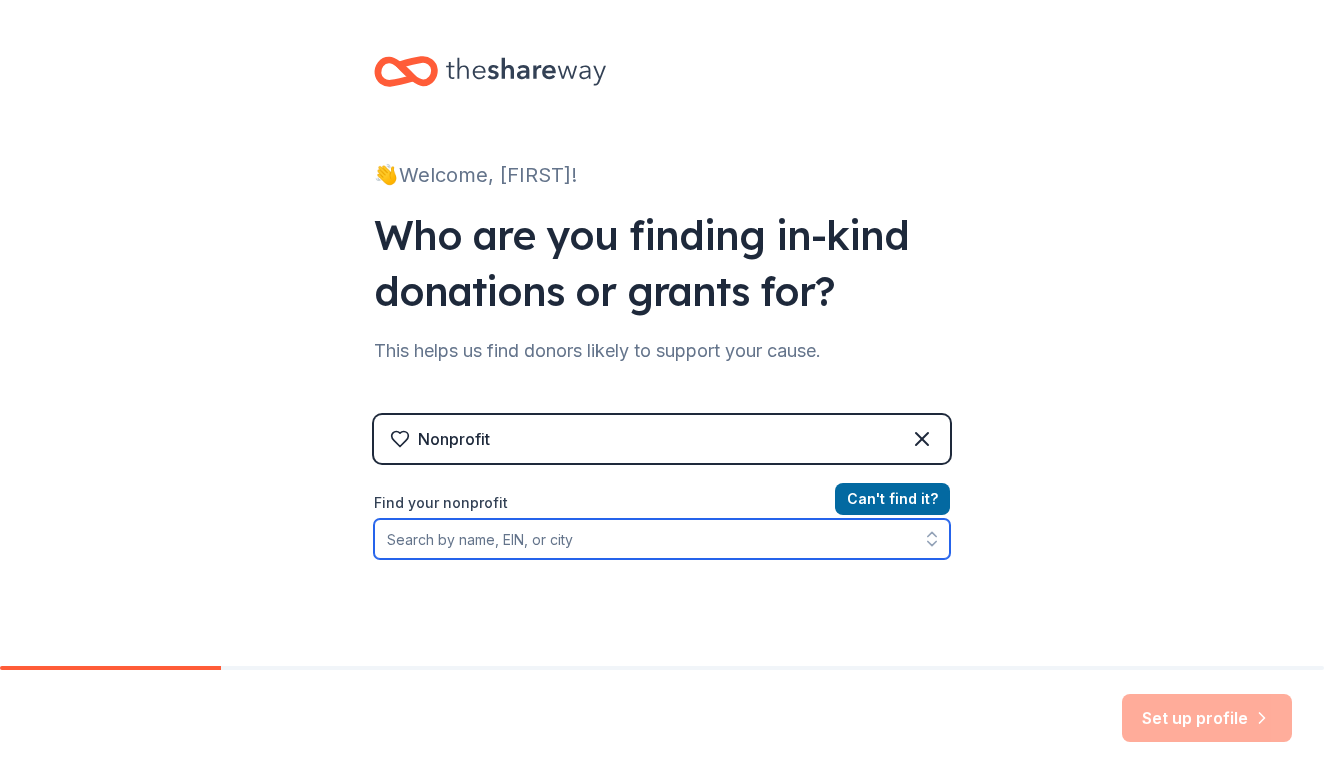 click on "Find your nonprofit" at bounding box center [662, 539] 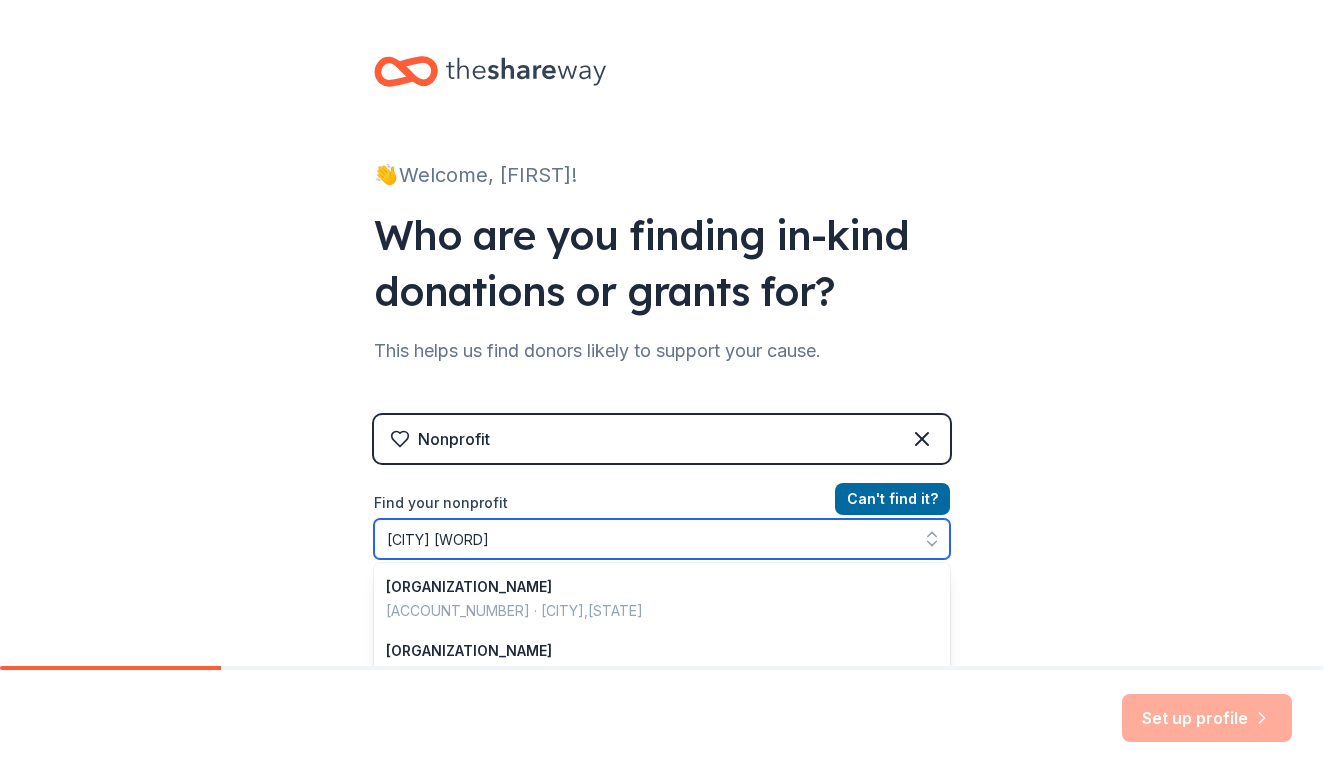 type on "[CITY] [WORD]" 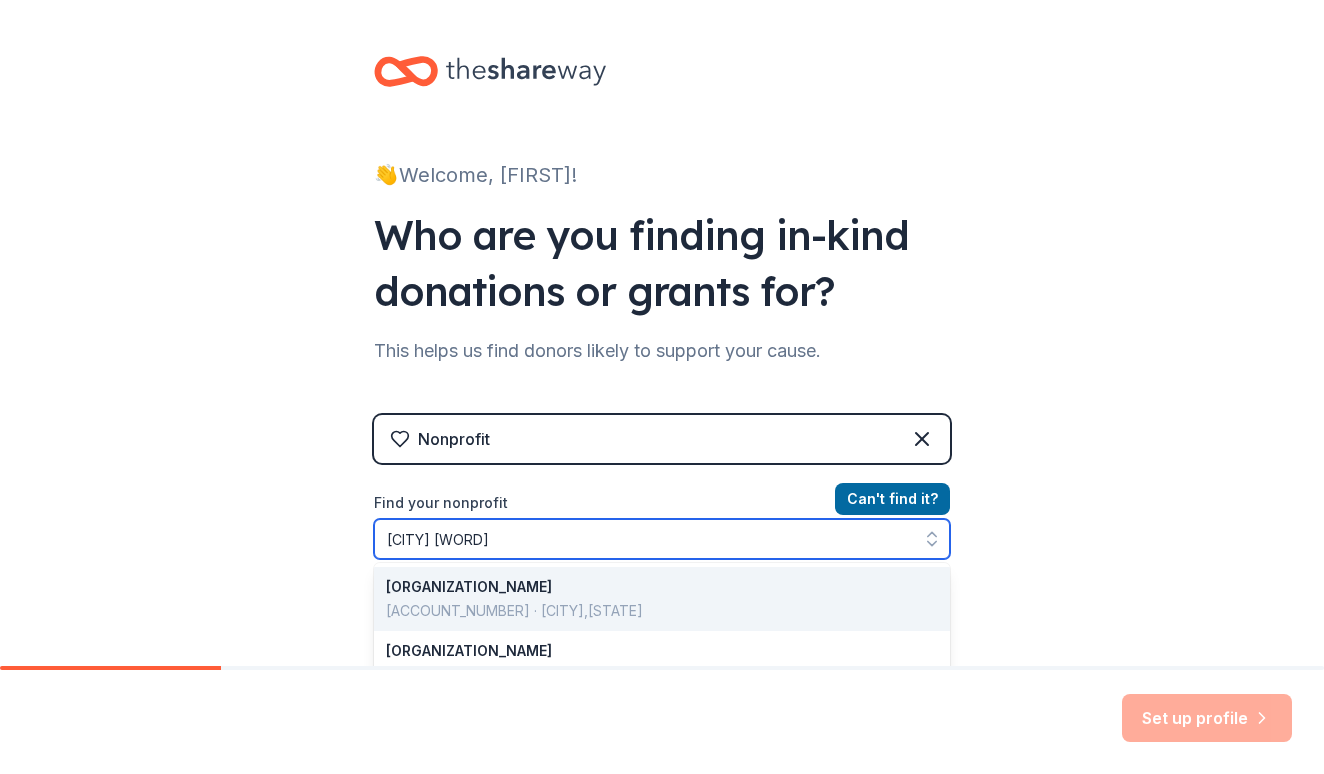 scroll, scrollTop: 57, scrollLeft: 0, axis: vertical 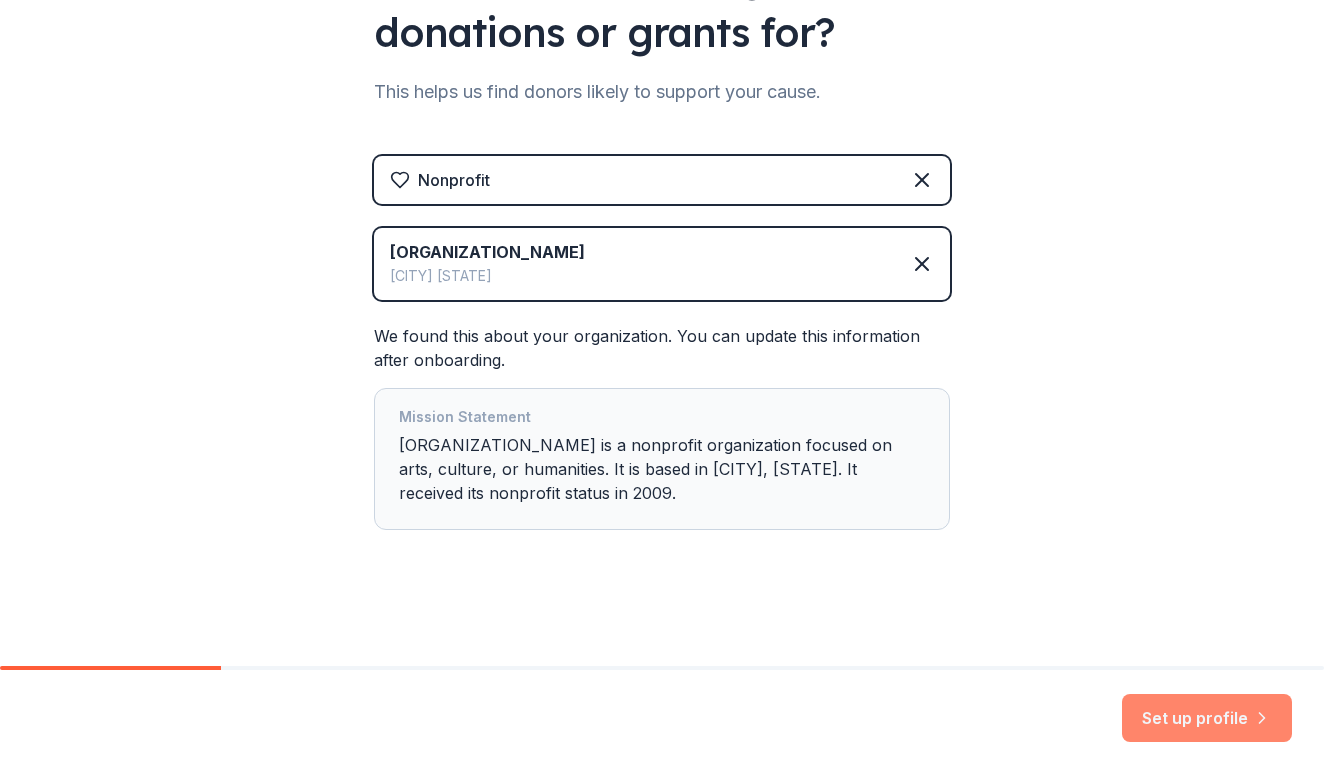 click on "Set up profile" at bounding box center [1207, 718] 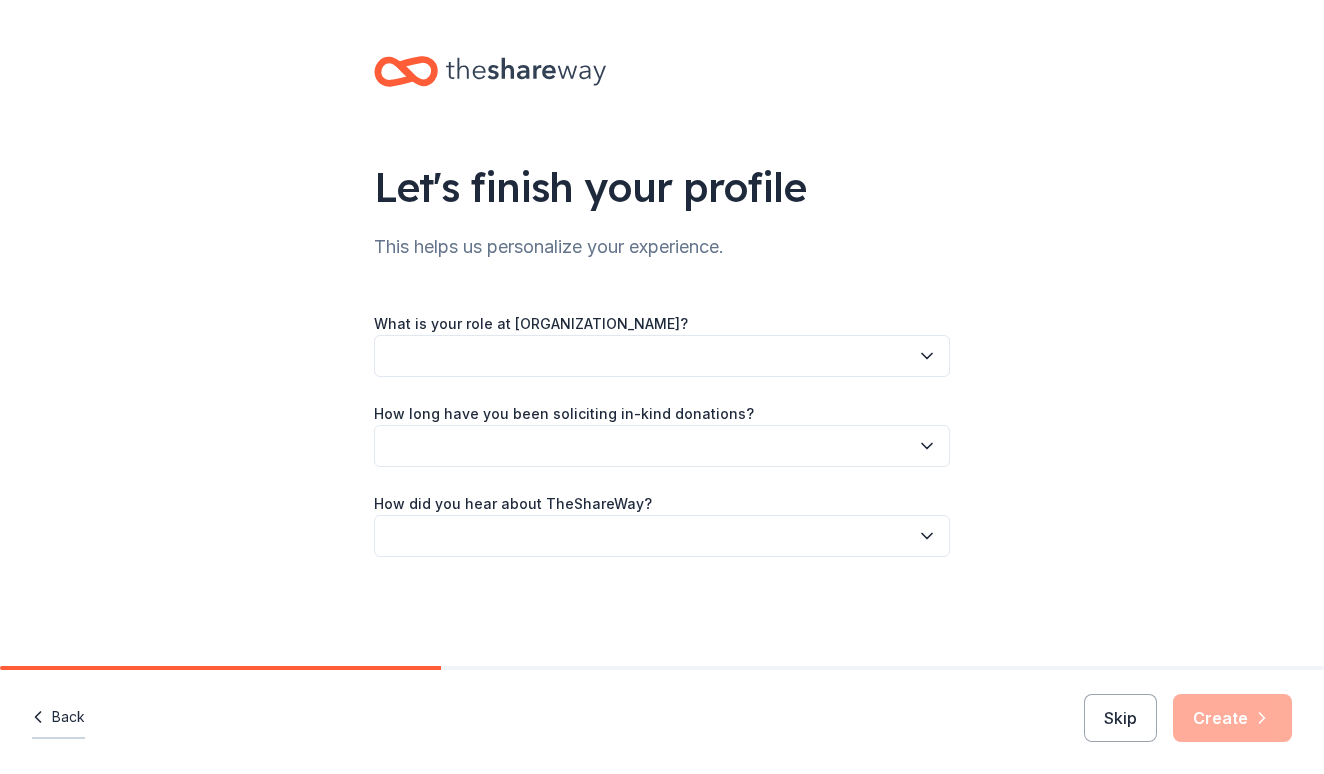 click on "Back" at bounding box center (58, 718) 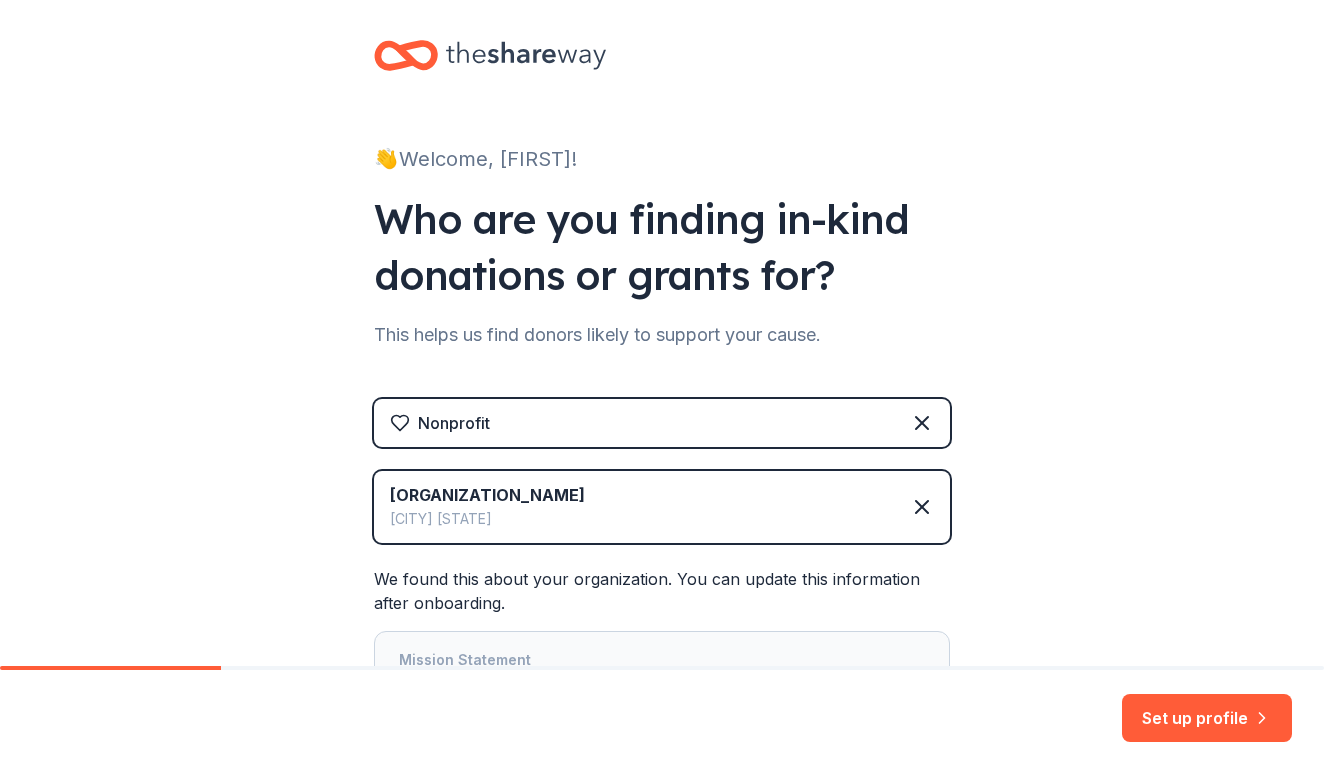 scroll, scrollTop: 1, scrollLeft: 0, axis: vertical 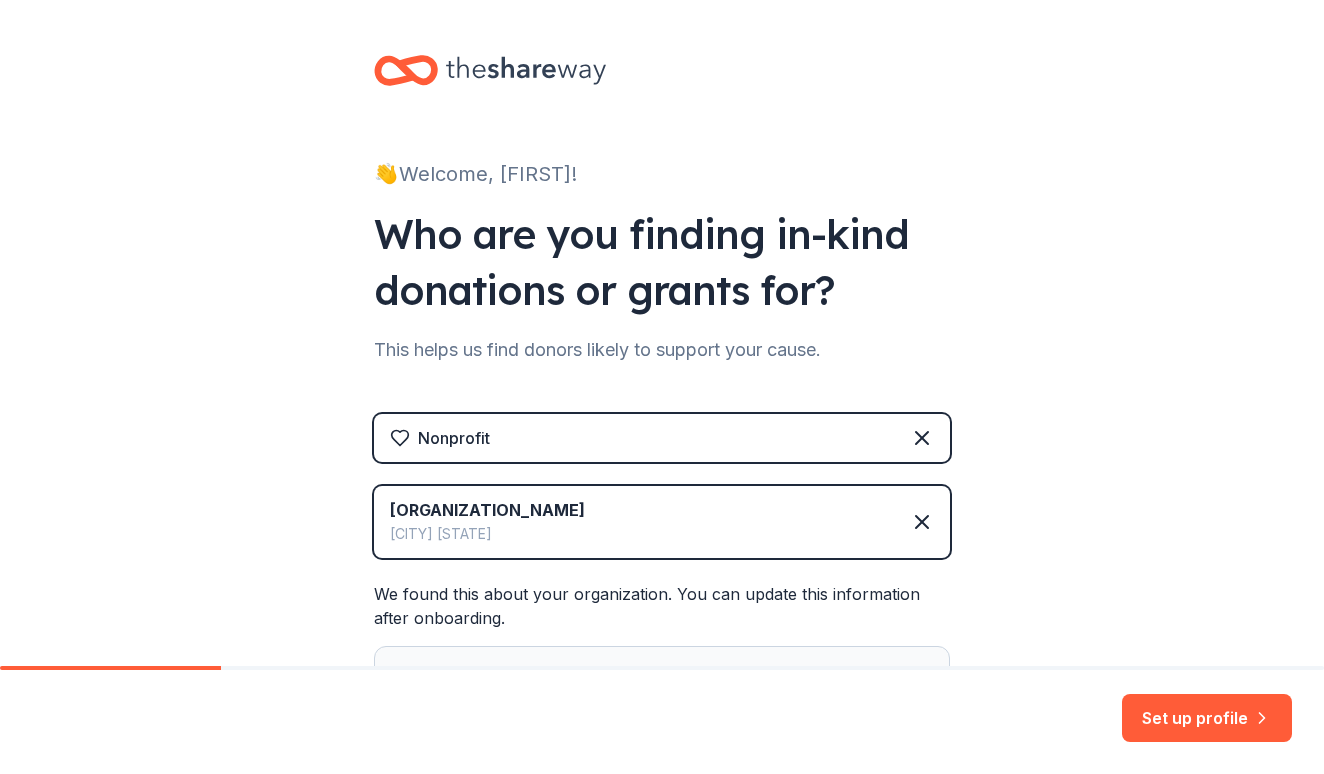 click on "Nonprofit [ORGANIZATION_NAME] [CITY] [STATE] We found this about your organization. You can update this information after onboarding. Mission Statement [ORGANIZATION_NAME] is a nonprofit organization focused on arts, culture, or humanities. It is based in [CITY], [STATE]. It received its nonprofit status in 2009." at bounding box center (662, 621) 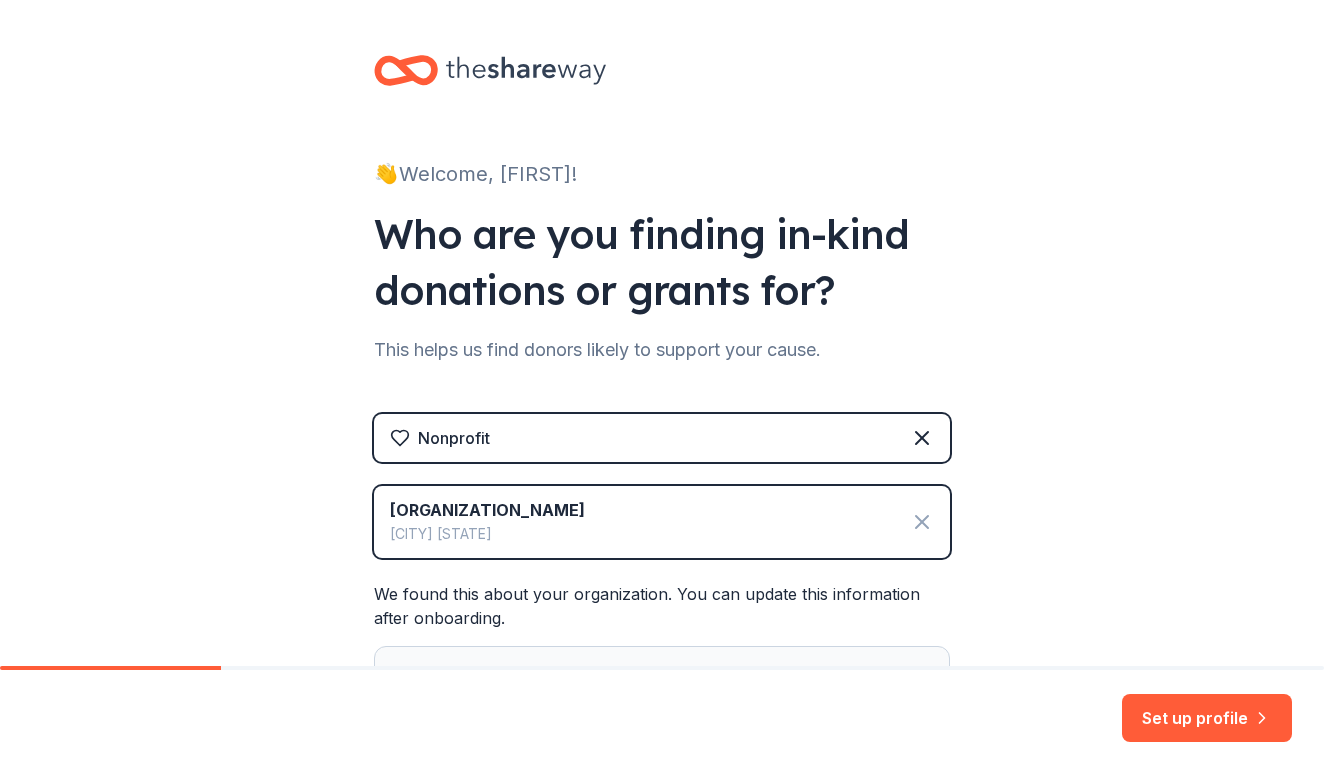 click 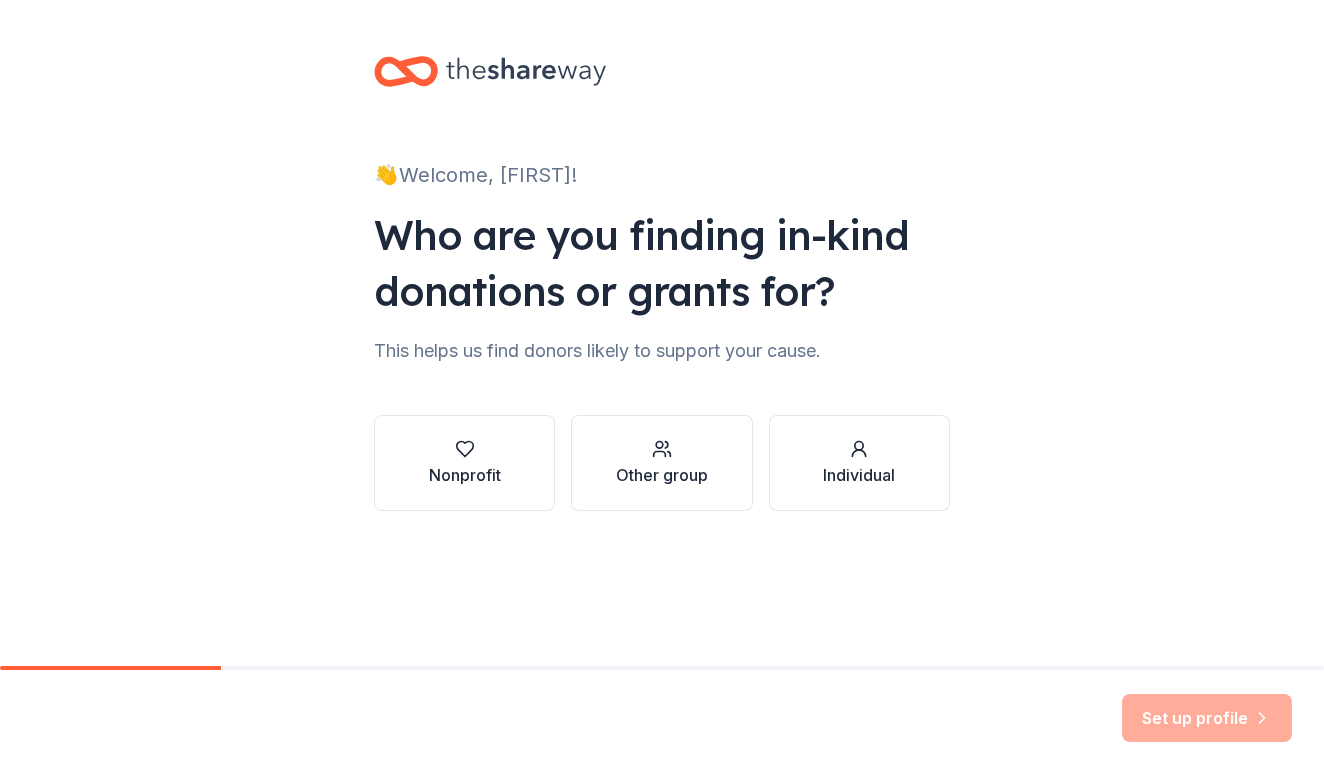 scroll, scrollTop: 0, scrollLeft: 0, axis: both 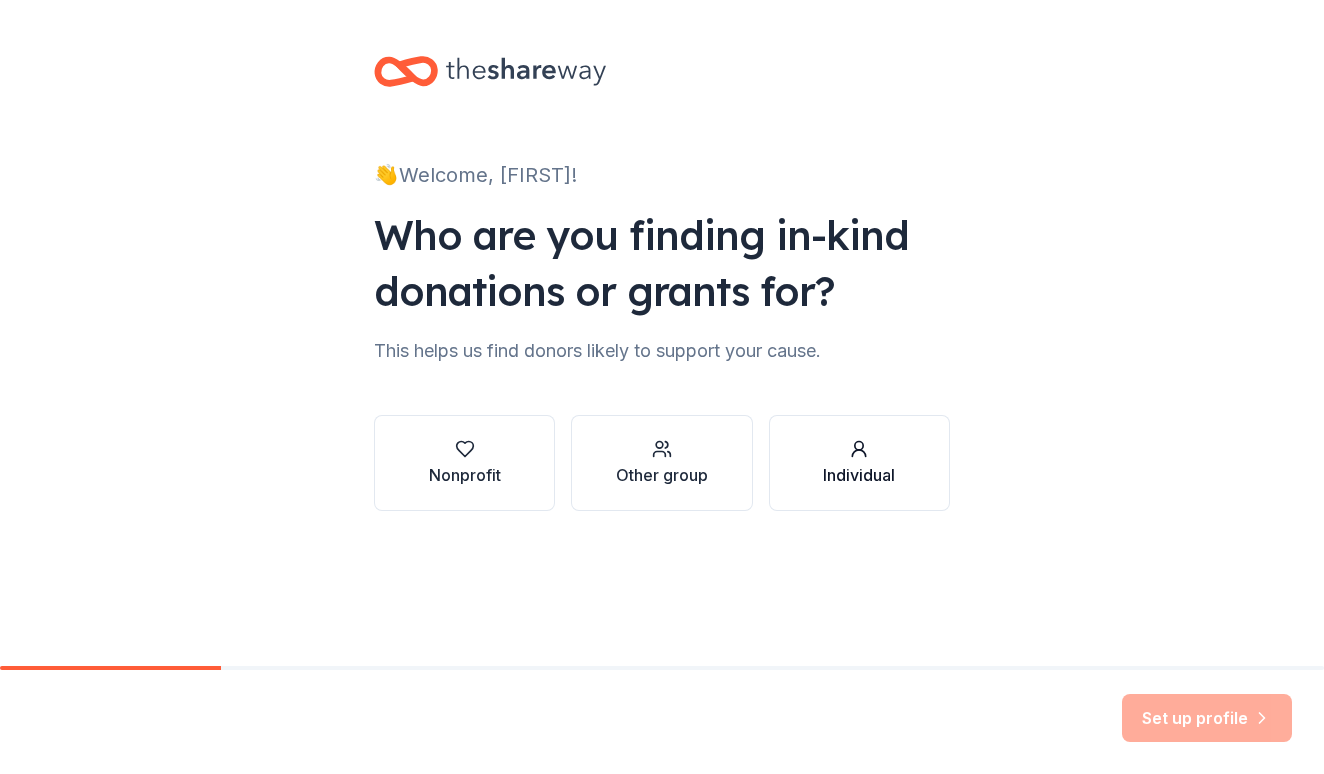 click on "Individual" at bounding box center [859, 475] 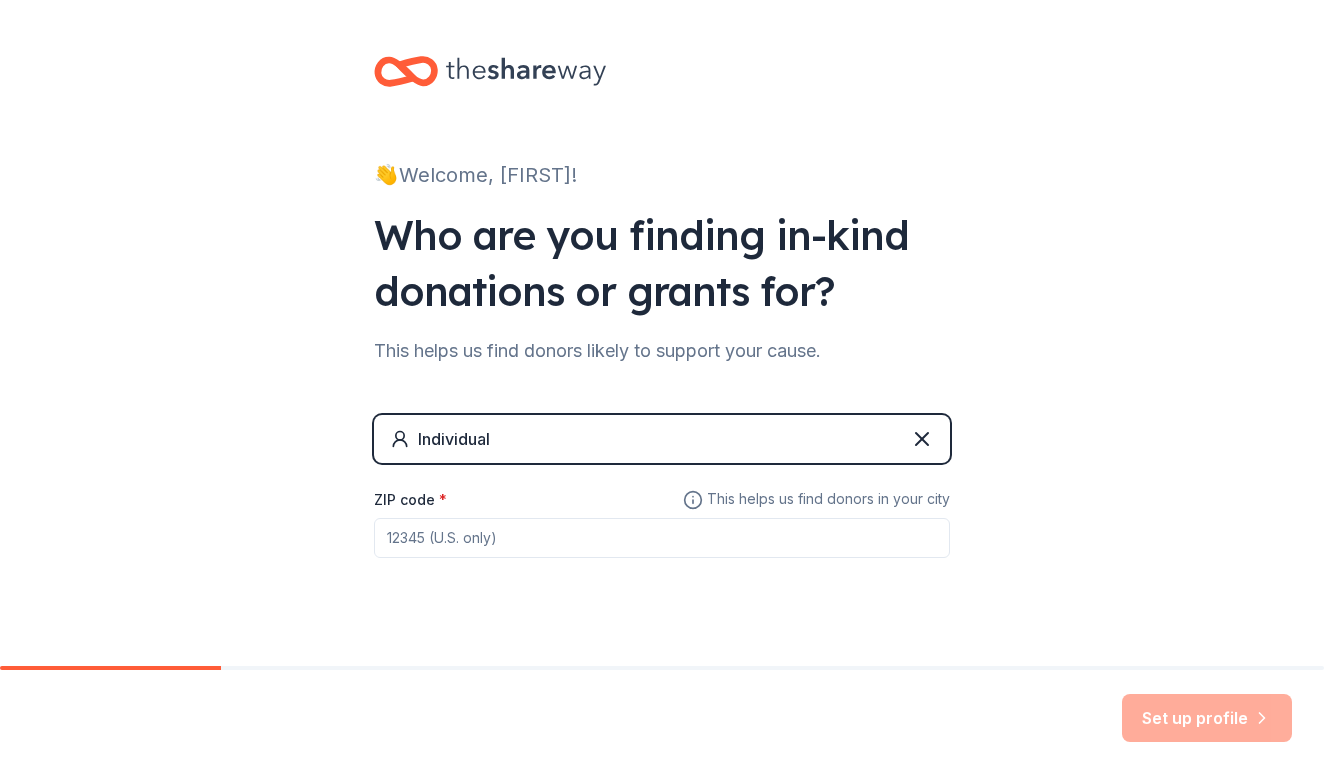 click on "ZIP code *" at bounding box center [662, 538] 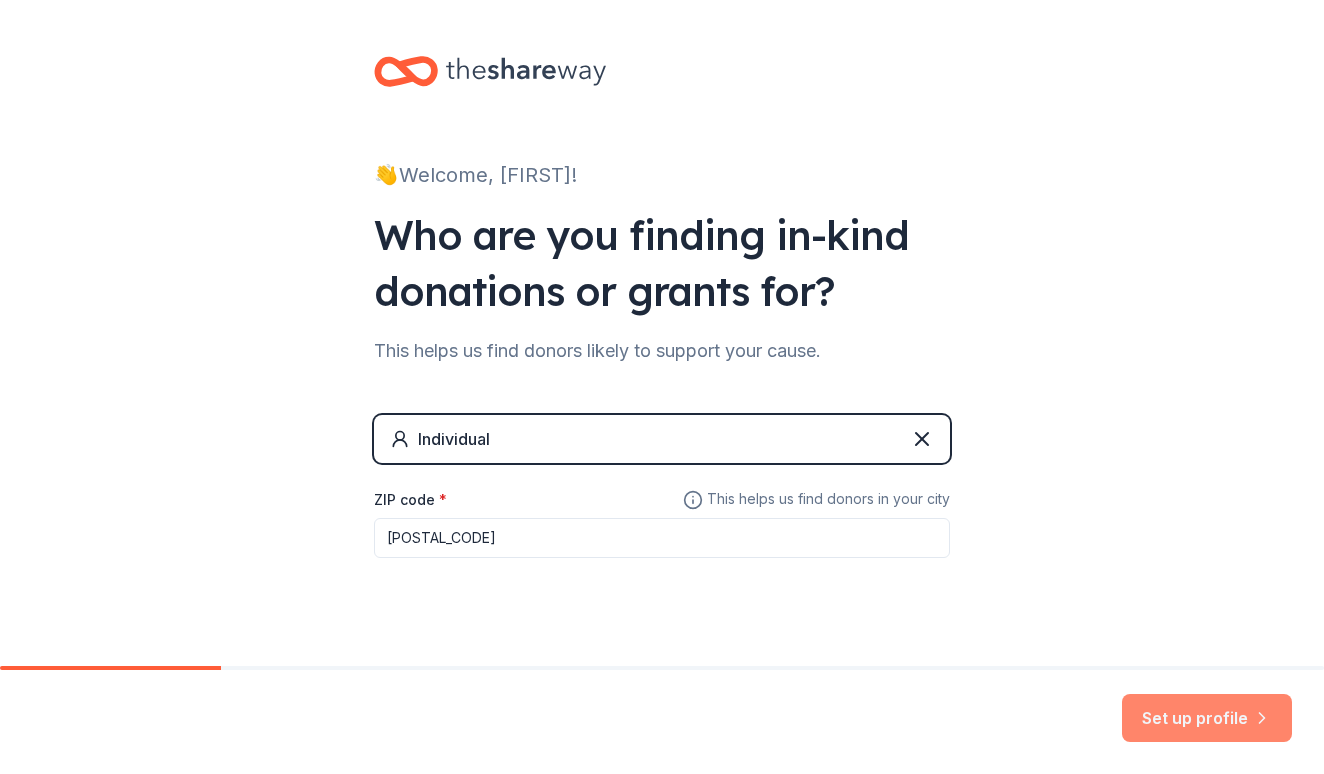 type on "[POSTAL_CODE]" 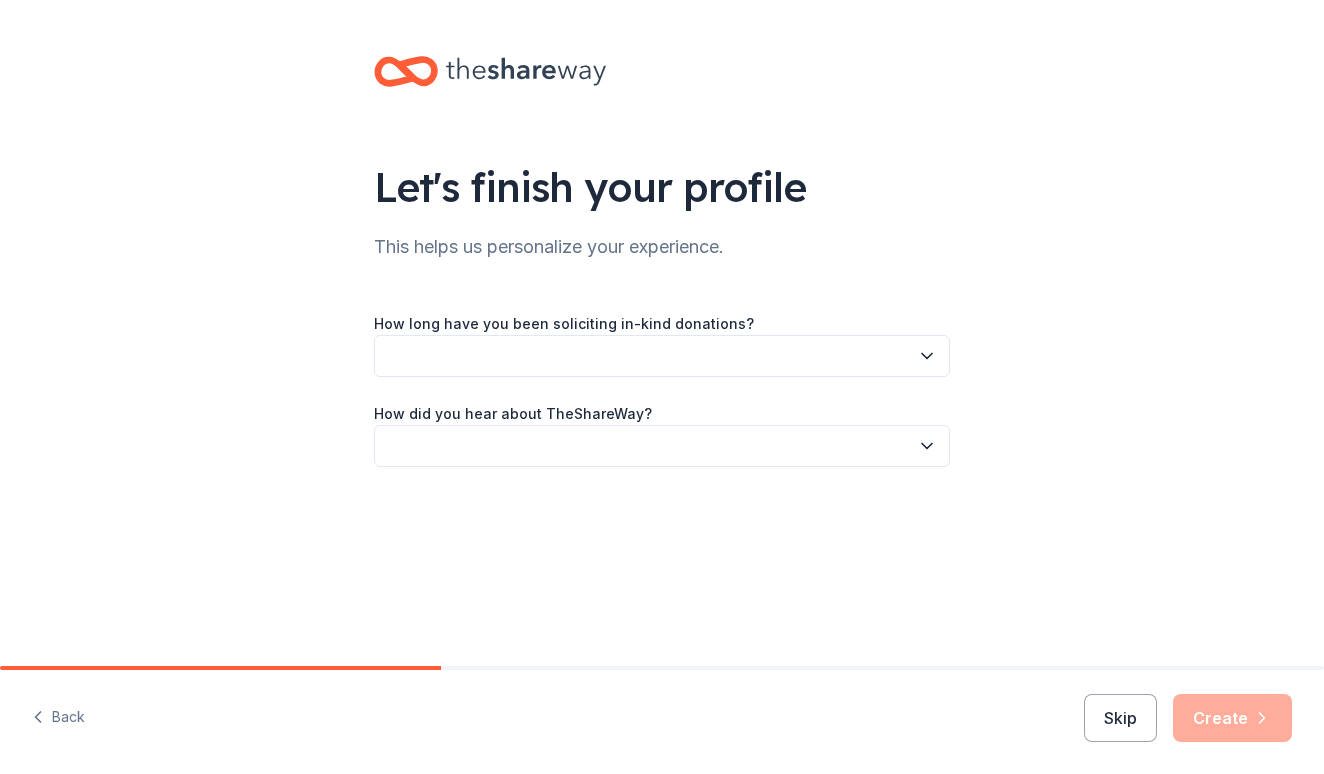 scroll, scrollTop: 0, scrollLeft: 0, axis: both 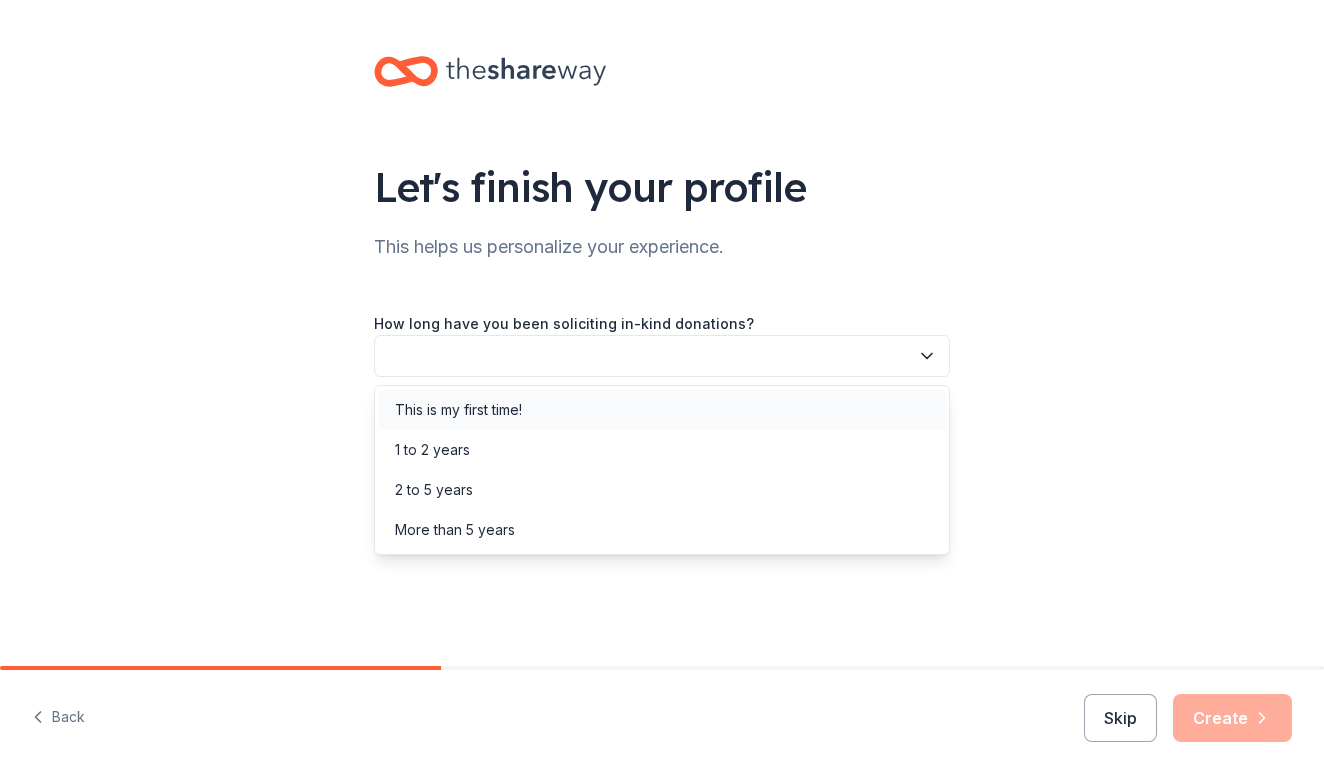 click on "This is my first time!" at bounding box center [662, 410] 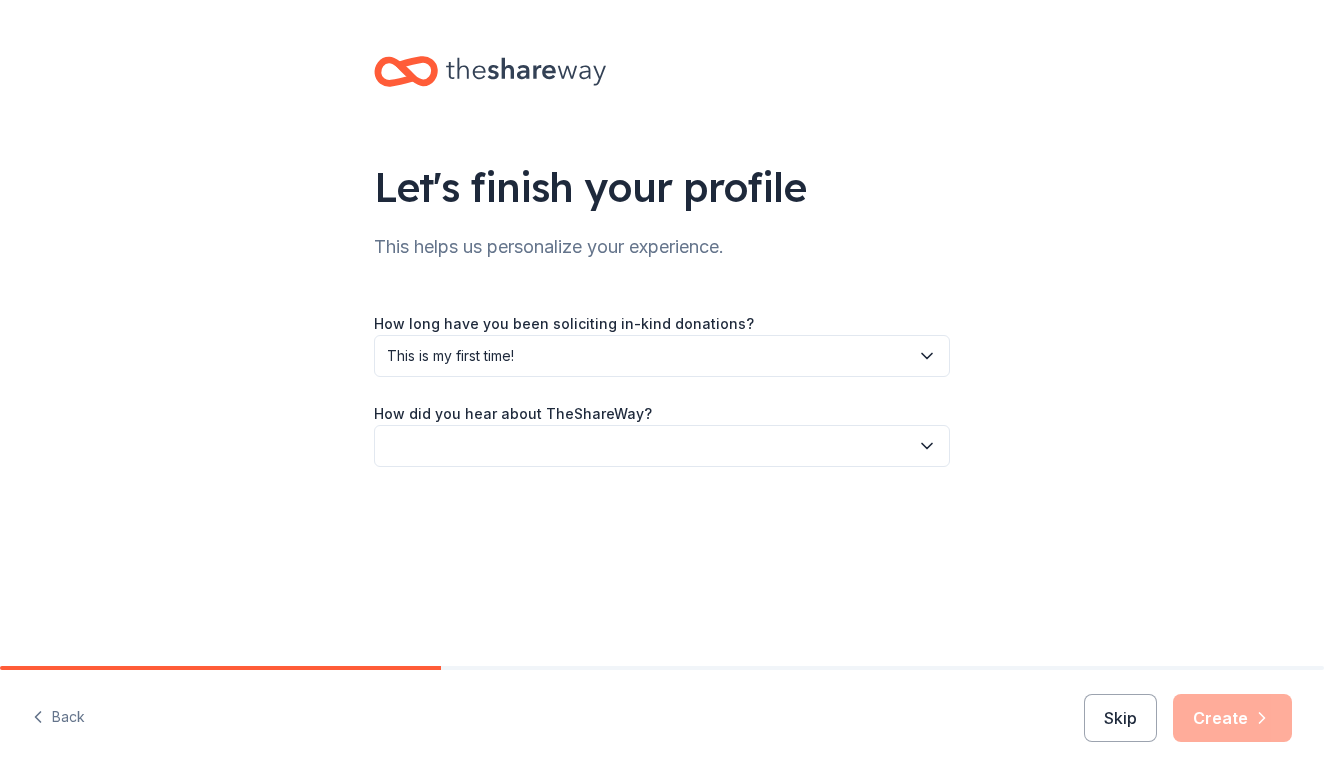 click at bounding box center [662, 446] 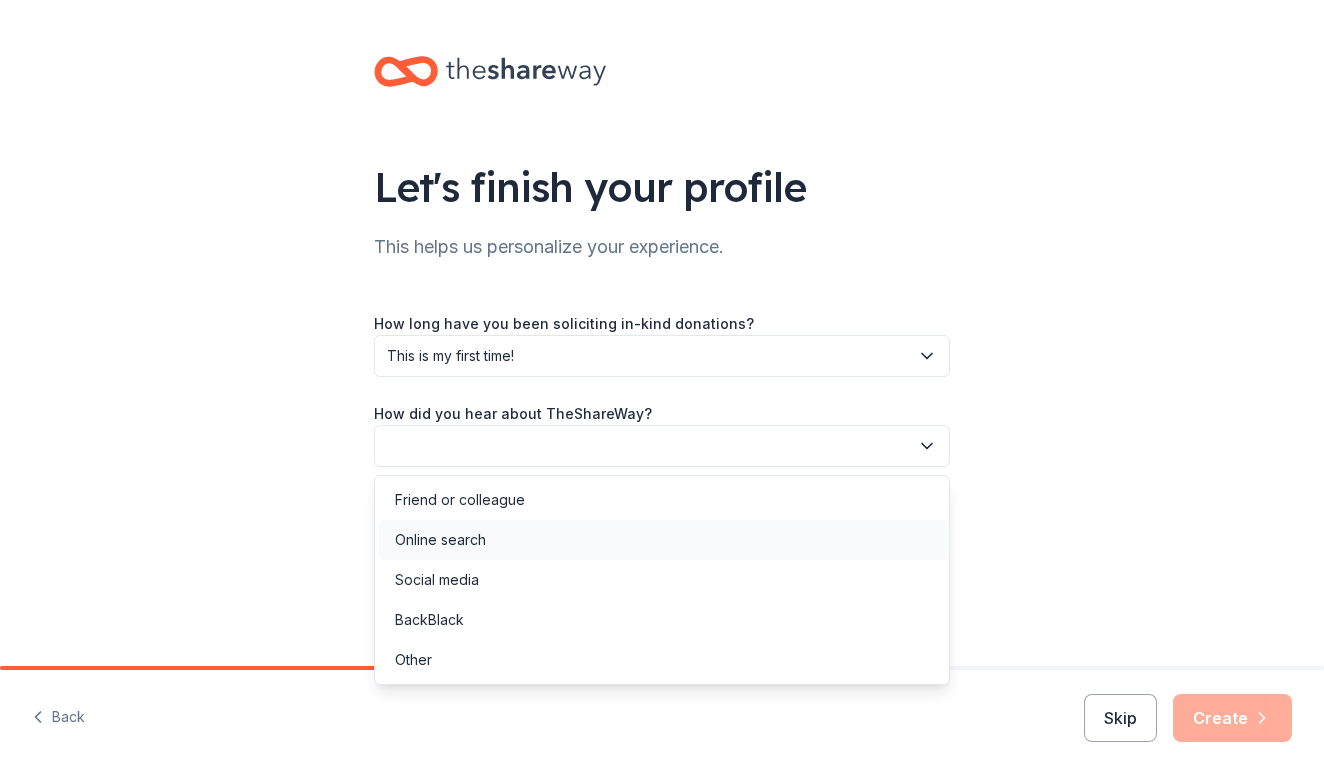 click on "Online search" at bounding box center (662, 540) 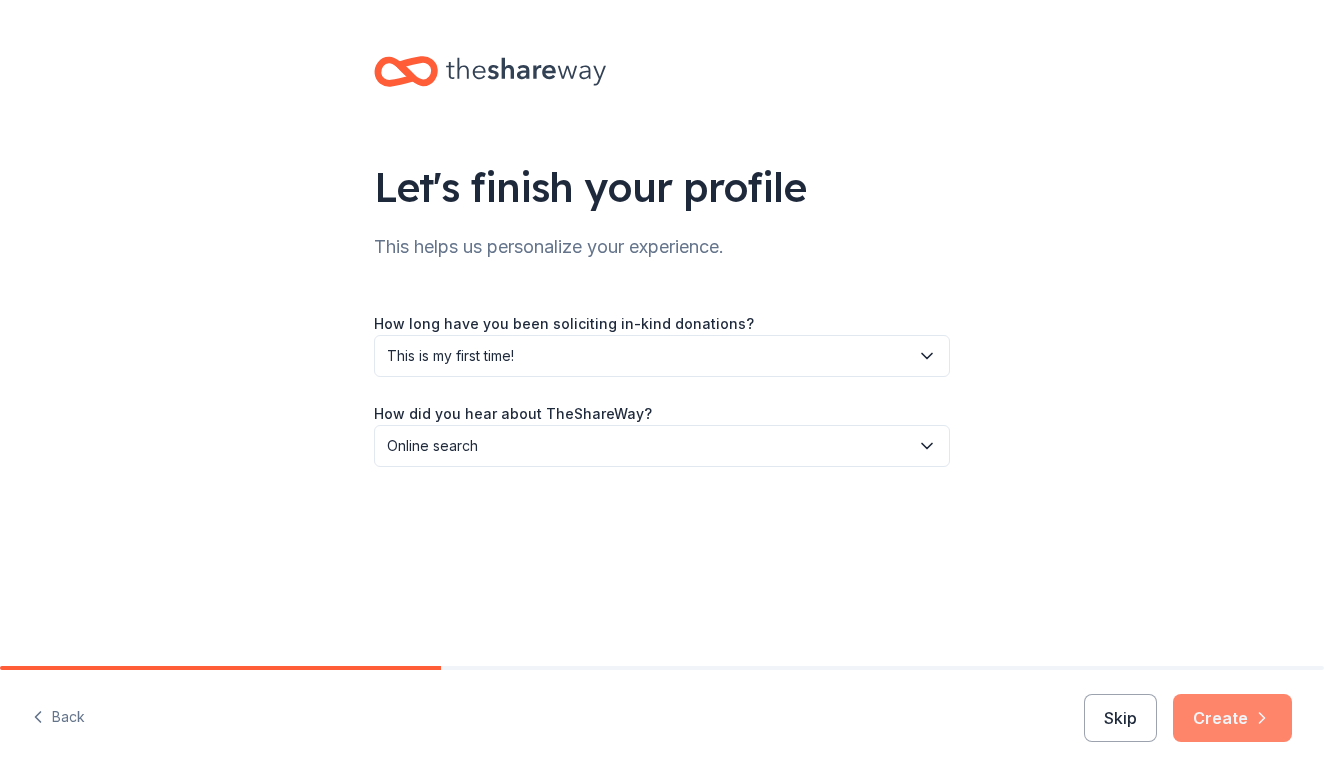 click on "Create" at bounding box center (1232, 718) 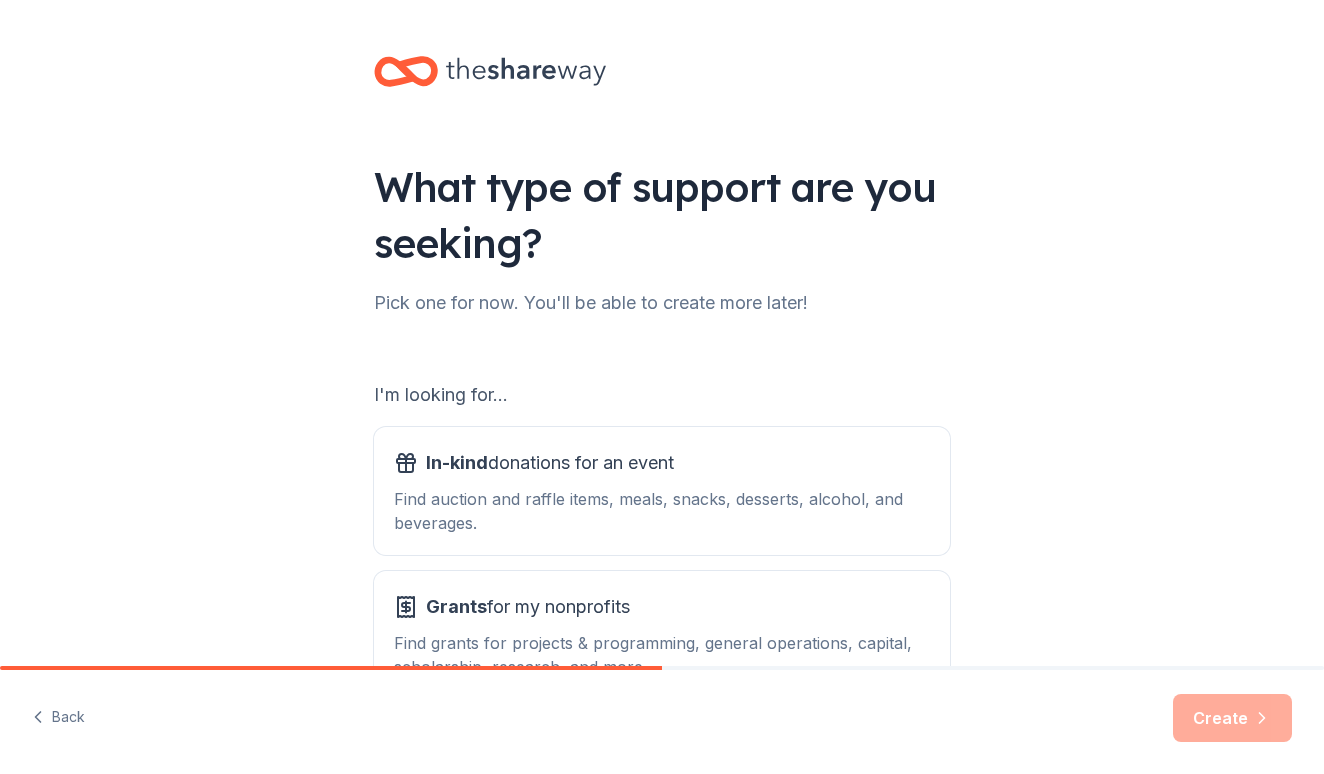 click on "What type of support are you seeking? Pick one for now. You'll be able to create more later! I'm looking for...   In-kind  donations for an event Find auction and raffle items, meals, snacks, desserts, alcohol, and beverages.   Grants  for my nonprofits Find grants for projects & programming, general operations, capital, scholarship, research, and more." at bounding box center [662, 333] 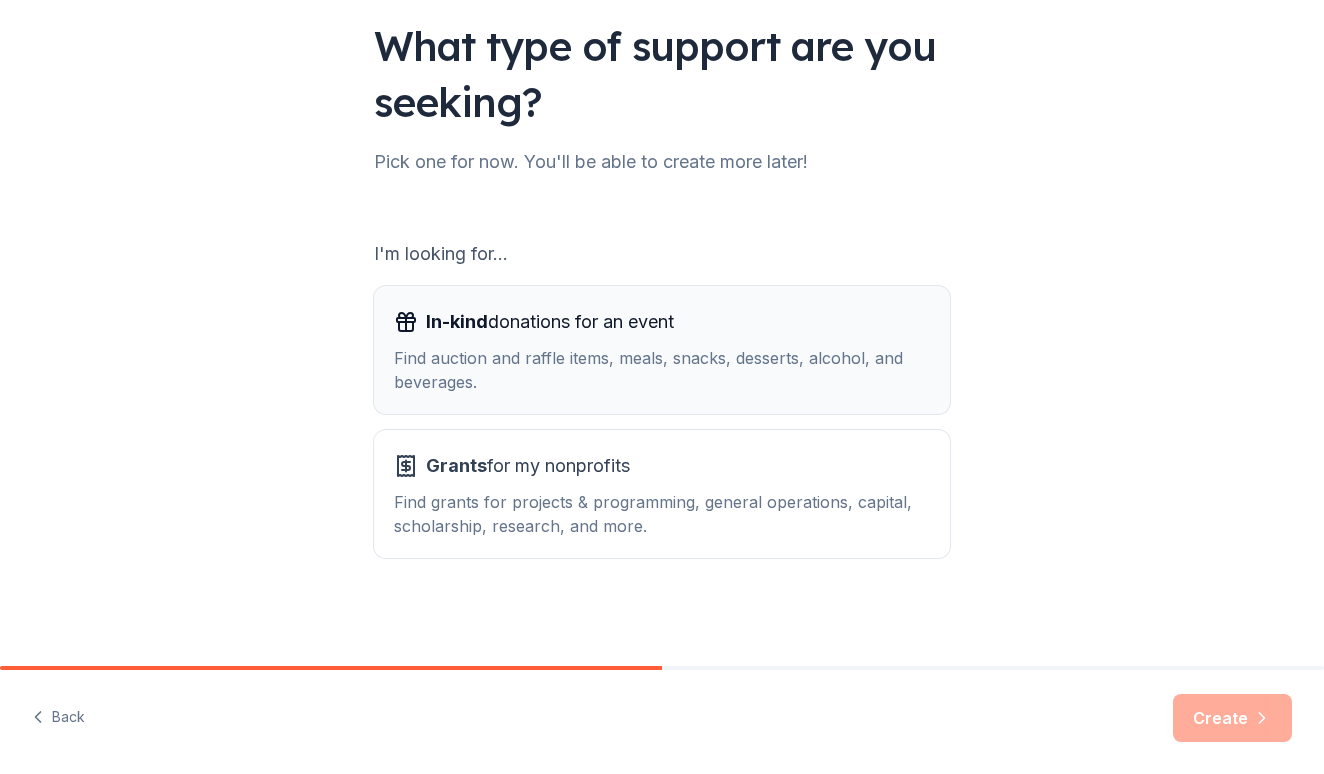 scroll, scrollTop: 141, scrollLeft: 0, axis: vertical 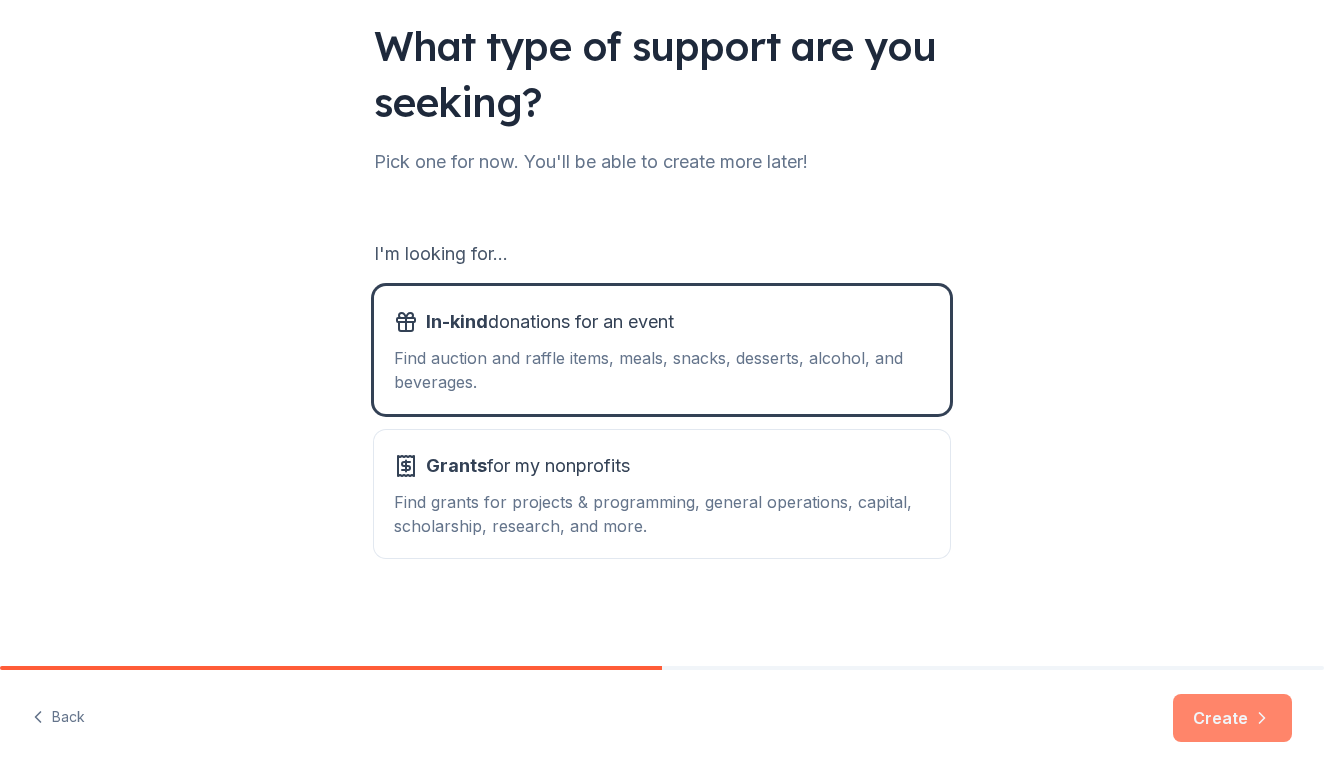 click on "Create" at bounding box center (1232, 718) 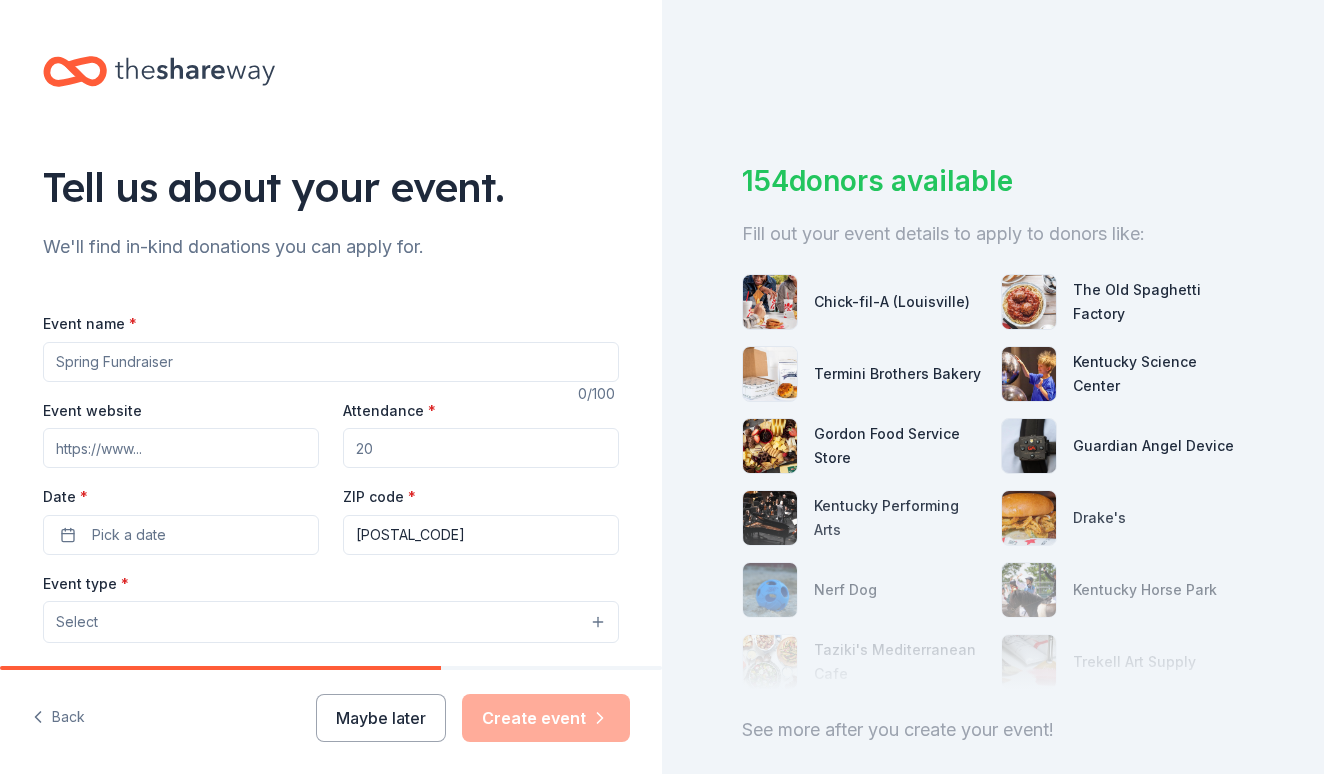 click on "Event name * 0 /100 Event website Attendance * Date * Pick a date ZIP code * [POSTAL_CODE] Event type * Select Demographic Select We use this information to help brands find events with their target demographic to sponsor their products. Mailing address Apt/unit Description What are you looking for? * Auction & raffle Meals Snacks Desserts Alcohol Beverages Send me reminders Email me reminders of donor application deadlines Recurring event" at bounding box center [331, 757] 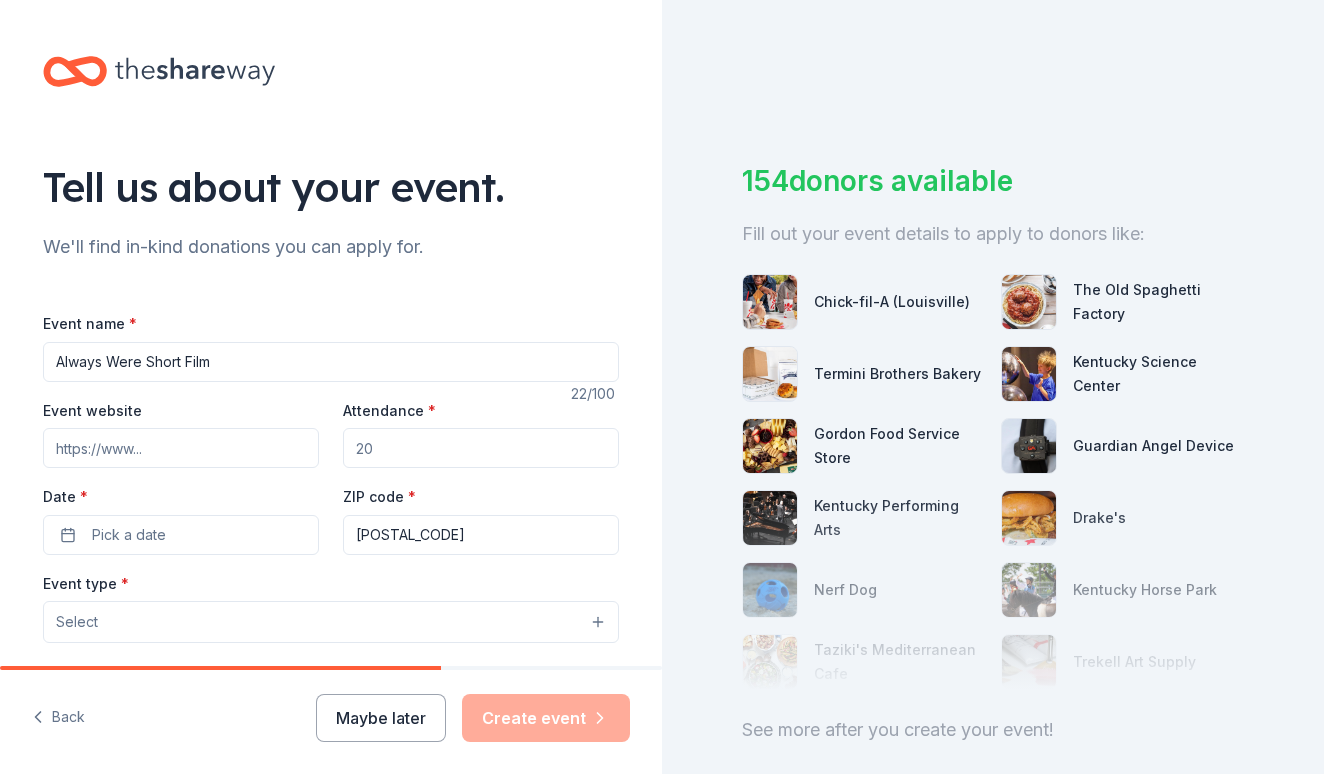 scroll, scrollTop: 0, scrollLeft: 0, axis: both 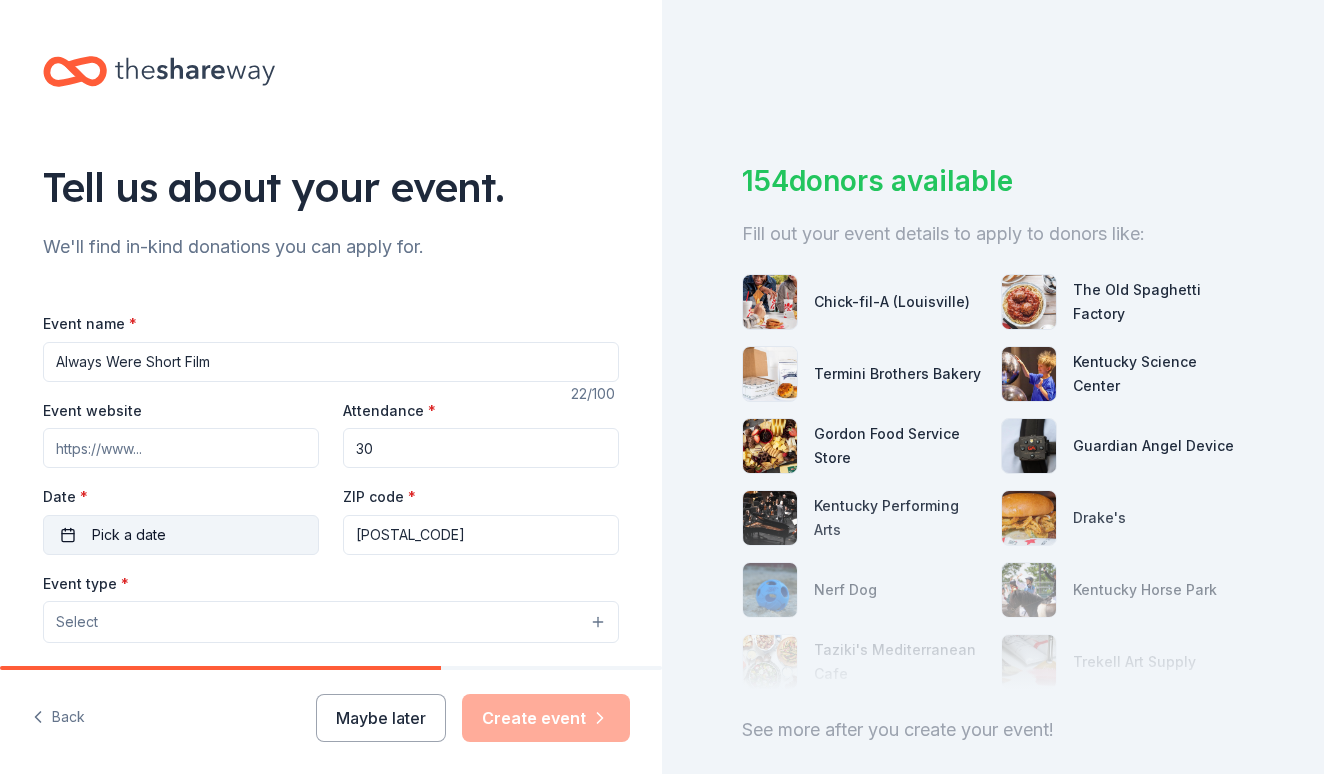 type on "30" 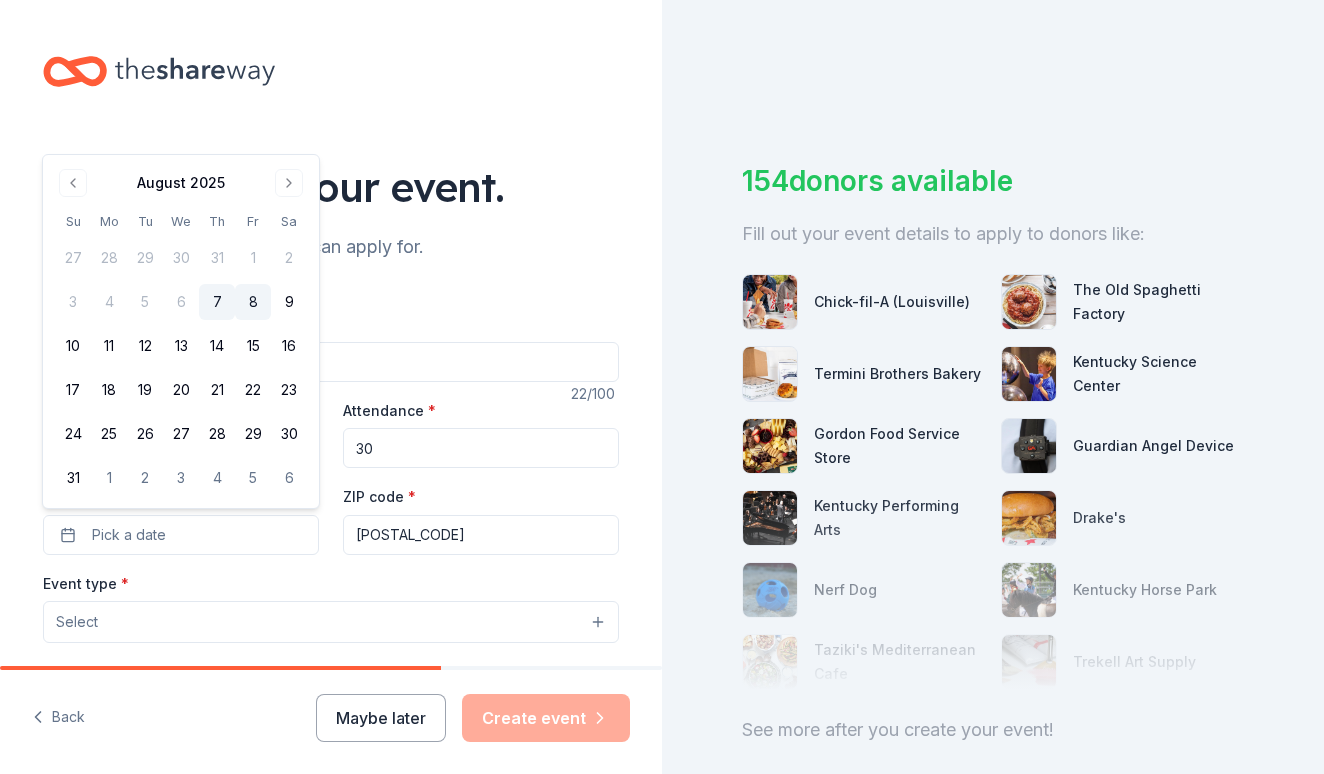 click on "8" at bounding box center (253, 302) 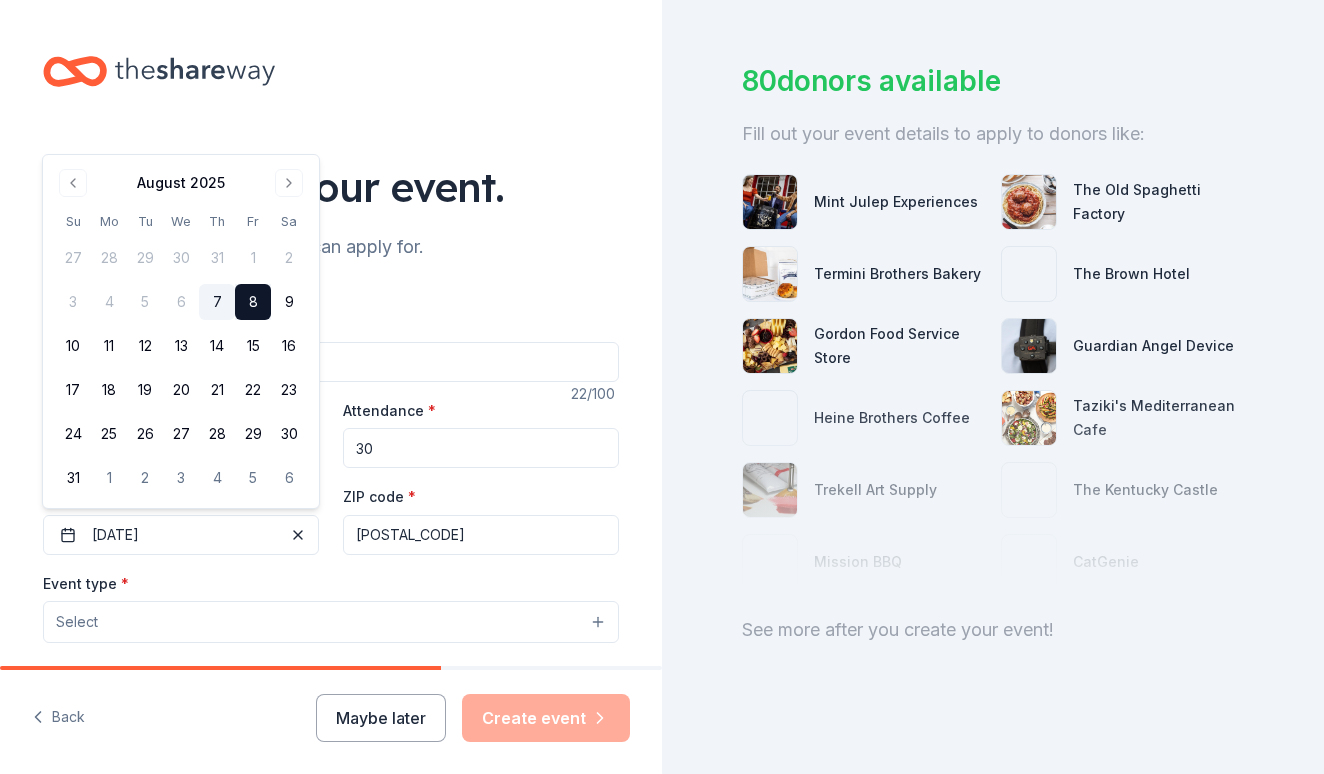 scroll, scrollTop: 98, scrollLeft: 0, axis: vertical 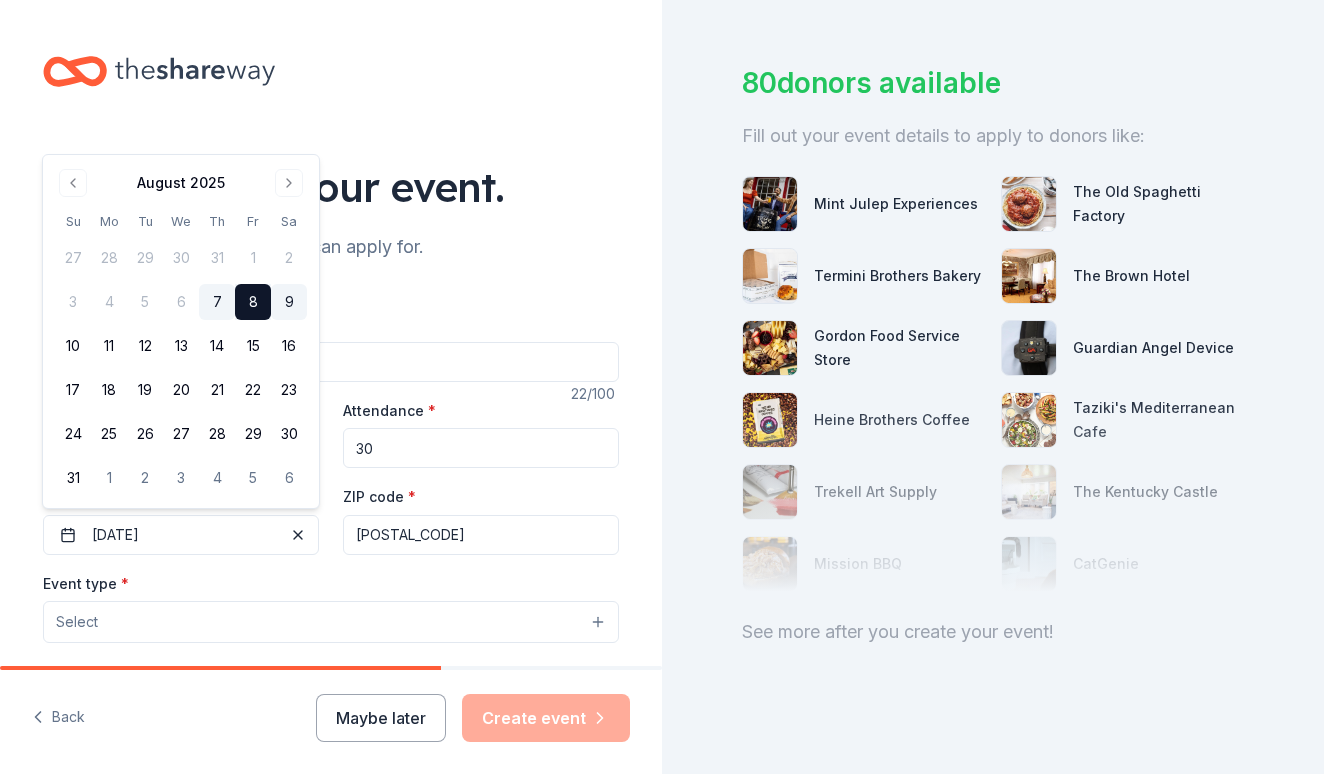 click on "9" at bounding box center [289, 302] 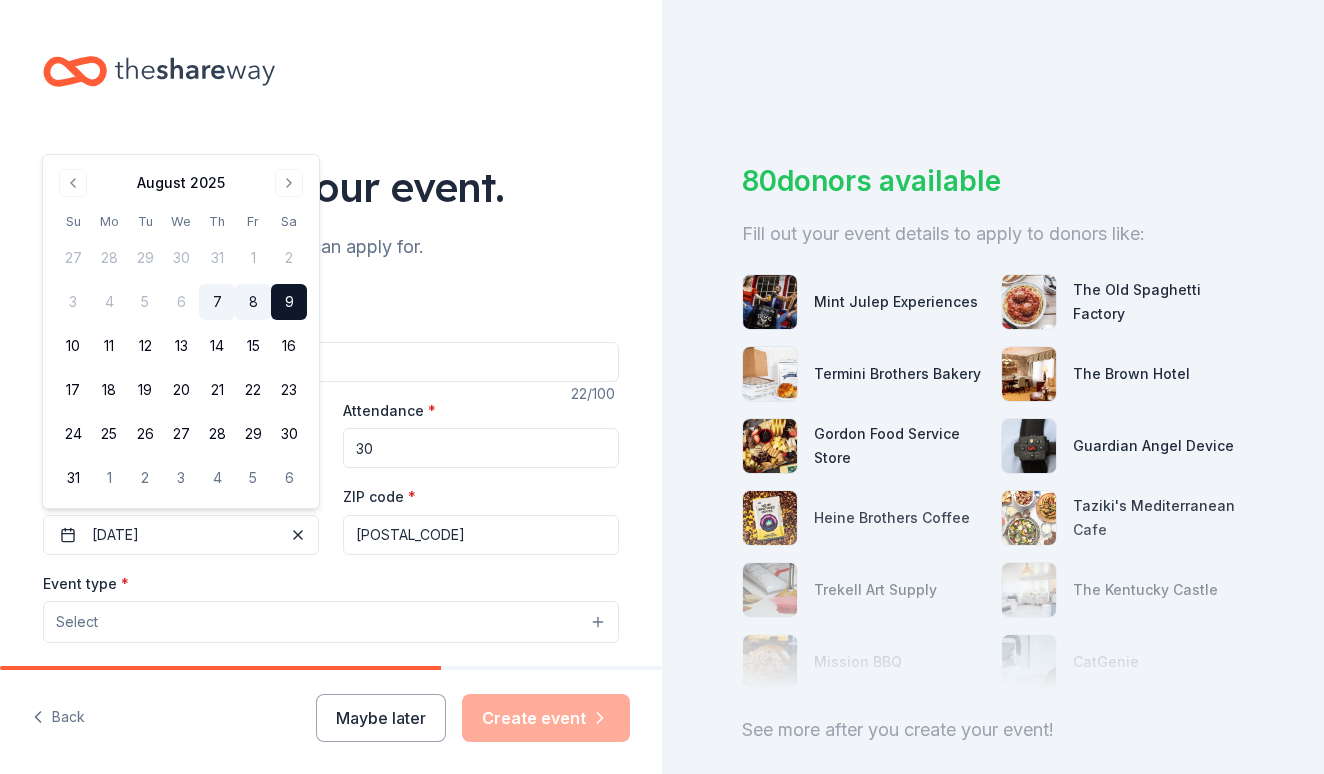 click on "8" at bounding box center [253, 302] 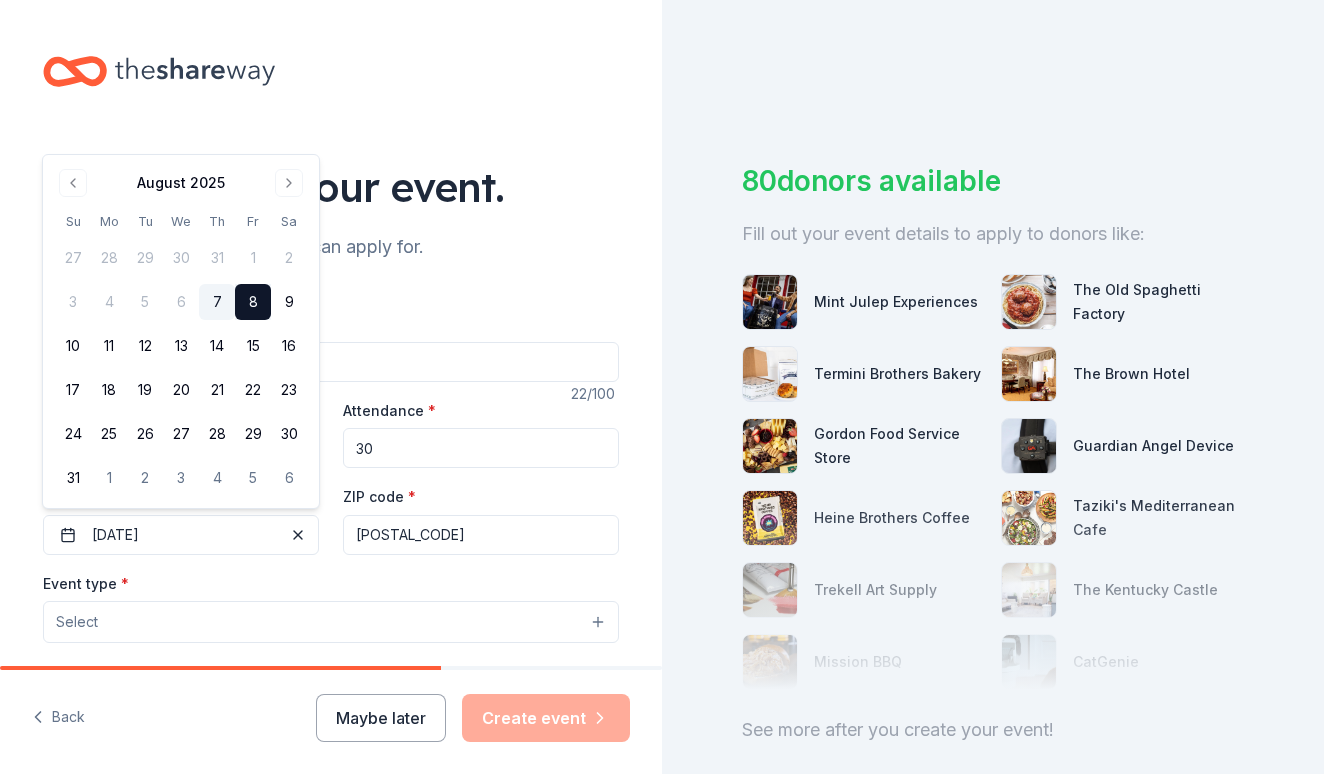 click on "Event name * Always Were Short Film 22 /100 Event website Attendance * 30 Date * [DATE] ZIP code * [POSTAL_CODE] Event type * Select Demographic Select We use this information to help brands find events with their target demographic to sponsor their products. Mailing address Apt/unit Description What are you looking for? * Auction & raffle Meals Snacks Desserts Alcohol Beverages Send me reminders Email me reminders of donor application deadlines Recurring event" at bounding box center [331, 757] 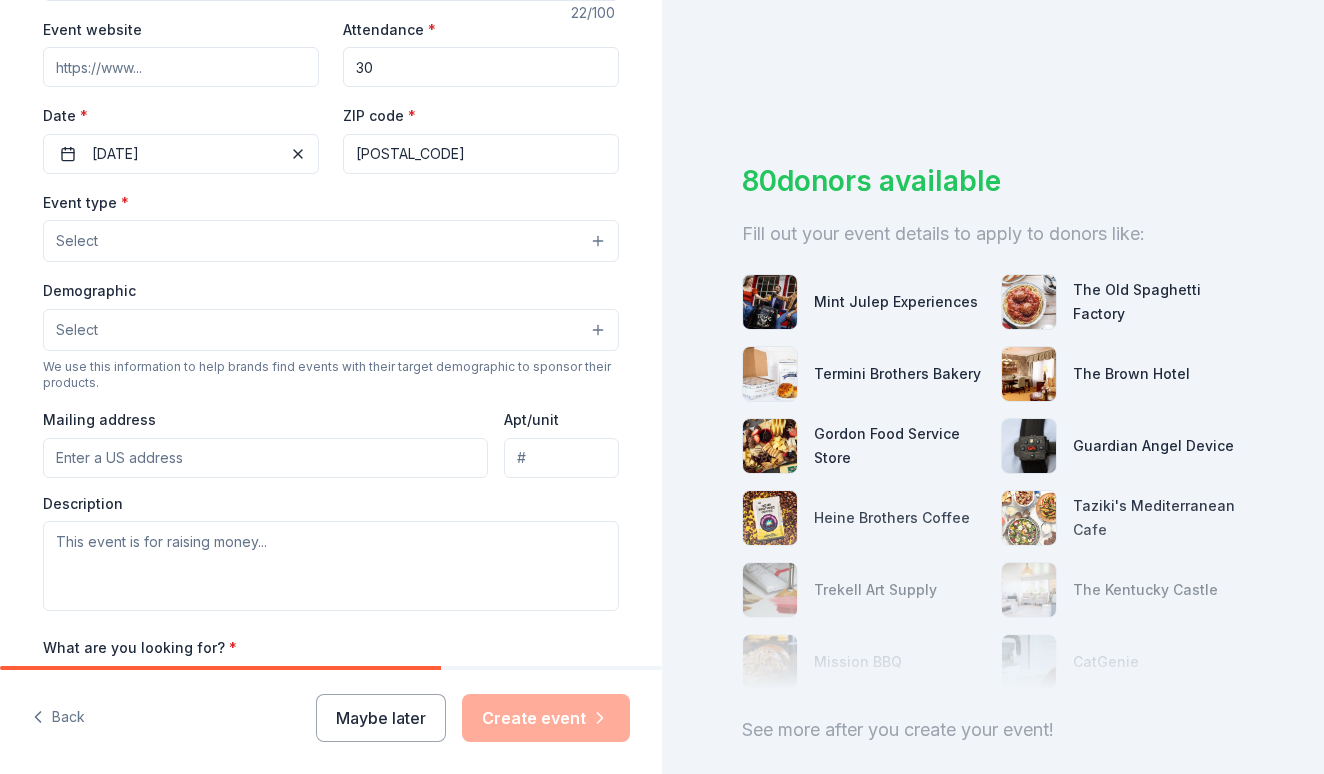 scroll, scrollTop: 392, scrollLeft: 0, axis: vertical 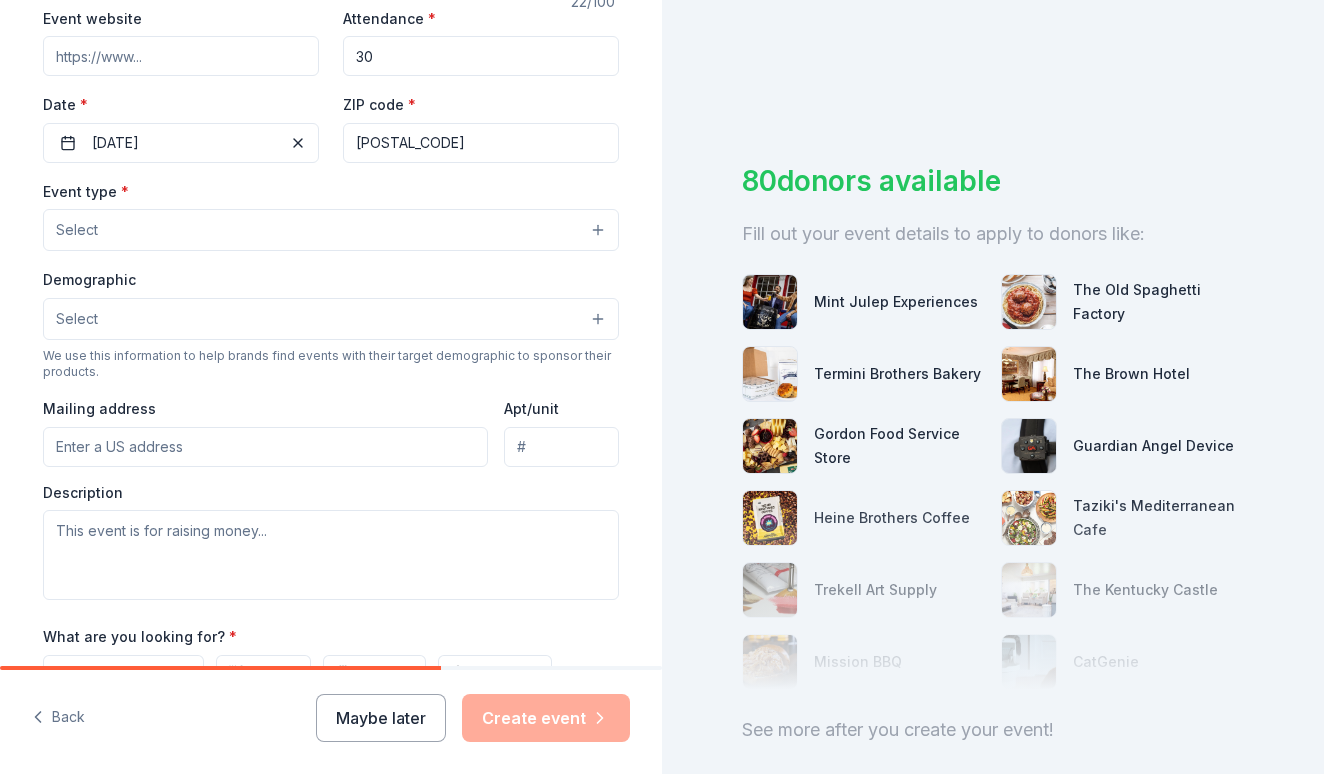 click on "Select" at bounding box center (331, 230) 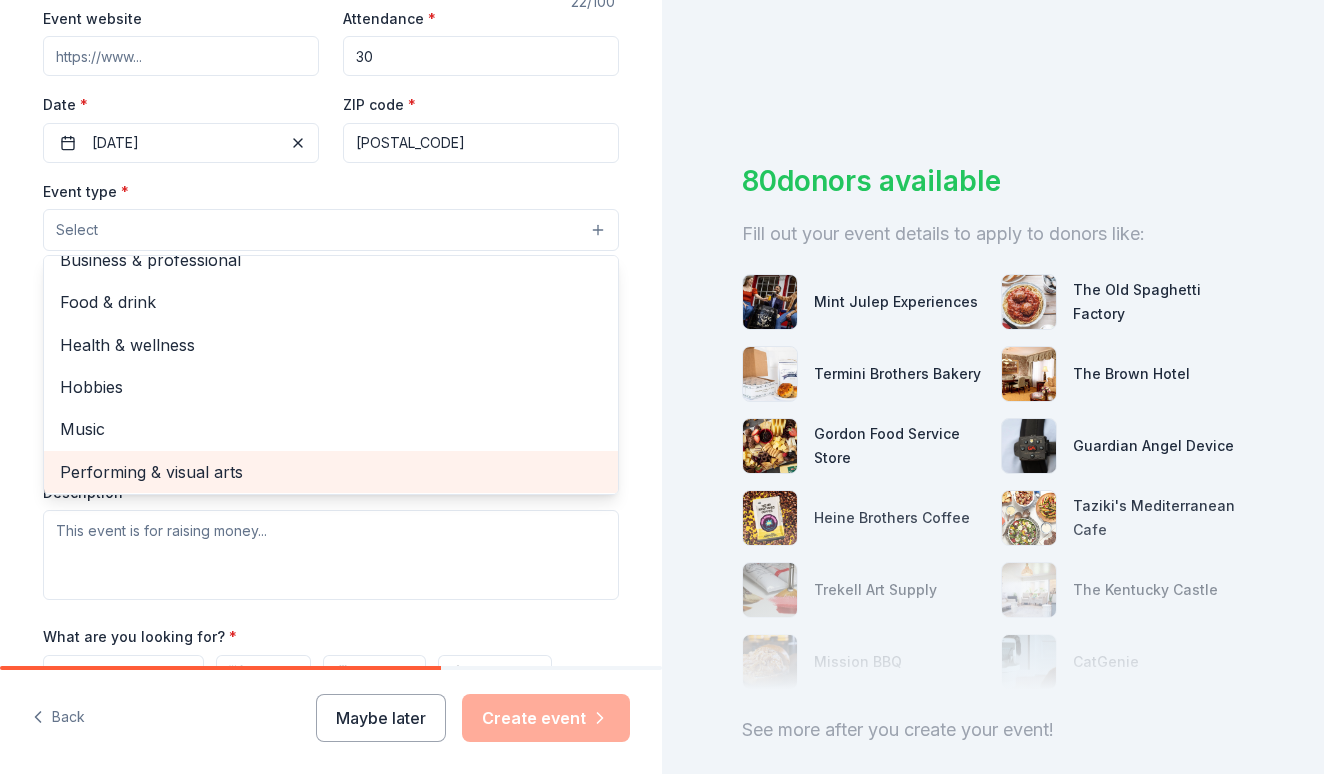click on "Performing & visual arts" at bounding box center (331, 472) 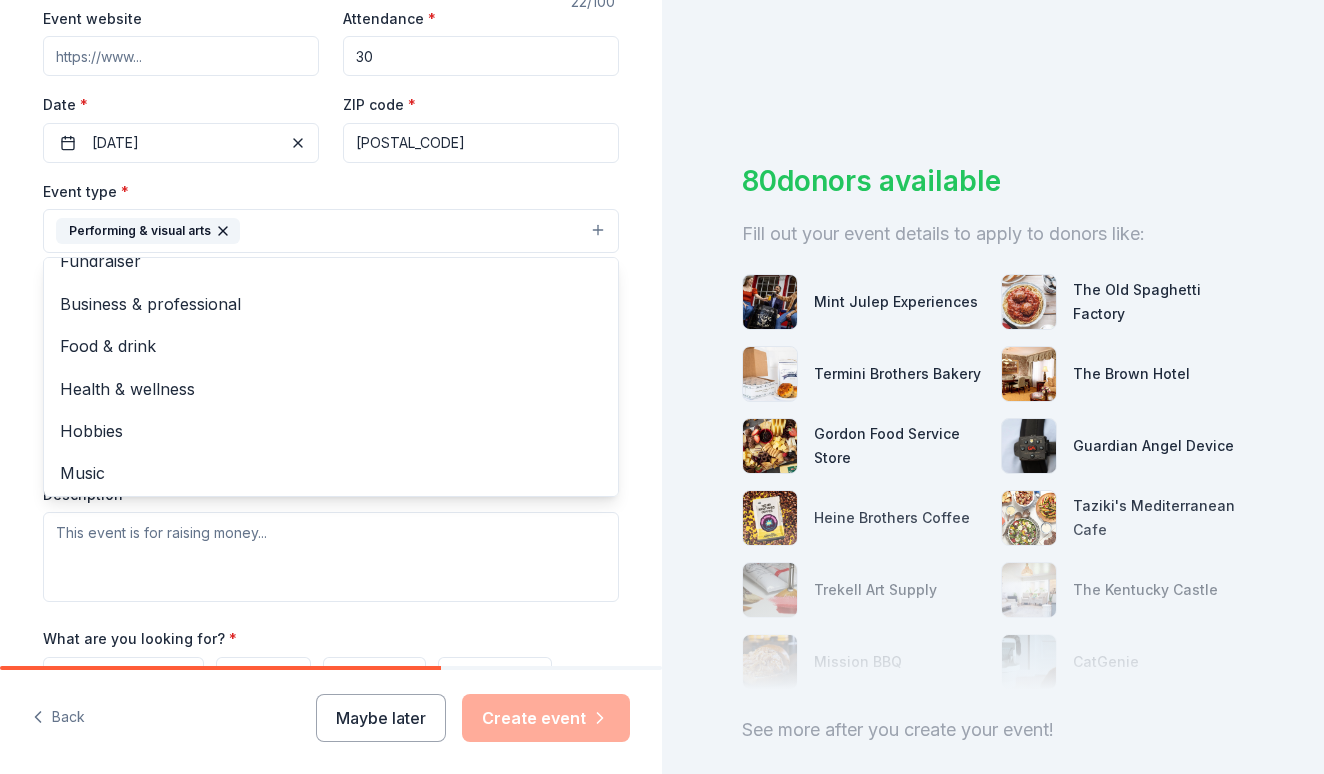 click on "Tell us about your event. We'll find in-kind donations you can apply for. Event name * Always Were Short Film 22 /100 Event website Attendance * 30 Date * [DATE] ZIP code * [POSTAL_CODE] Event type * Performing & visual arts Fundraiser Business & professional Food & drink Health & wellness Hobbies Music Demographic Select We use this information to help brands find events with their target demographic to sponsor their products. Mailing address Apt/unit Description What are you looking for? * Auction & raffle Meals Snacks Desserts Alcohol Beverages Send me reminders Email me reminders of donor application deadlines Recurring event" at bounding box center (331, 274) 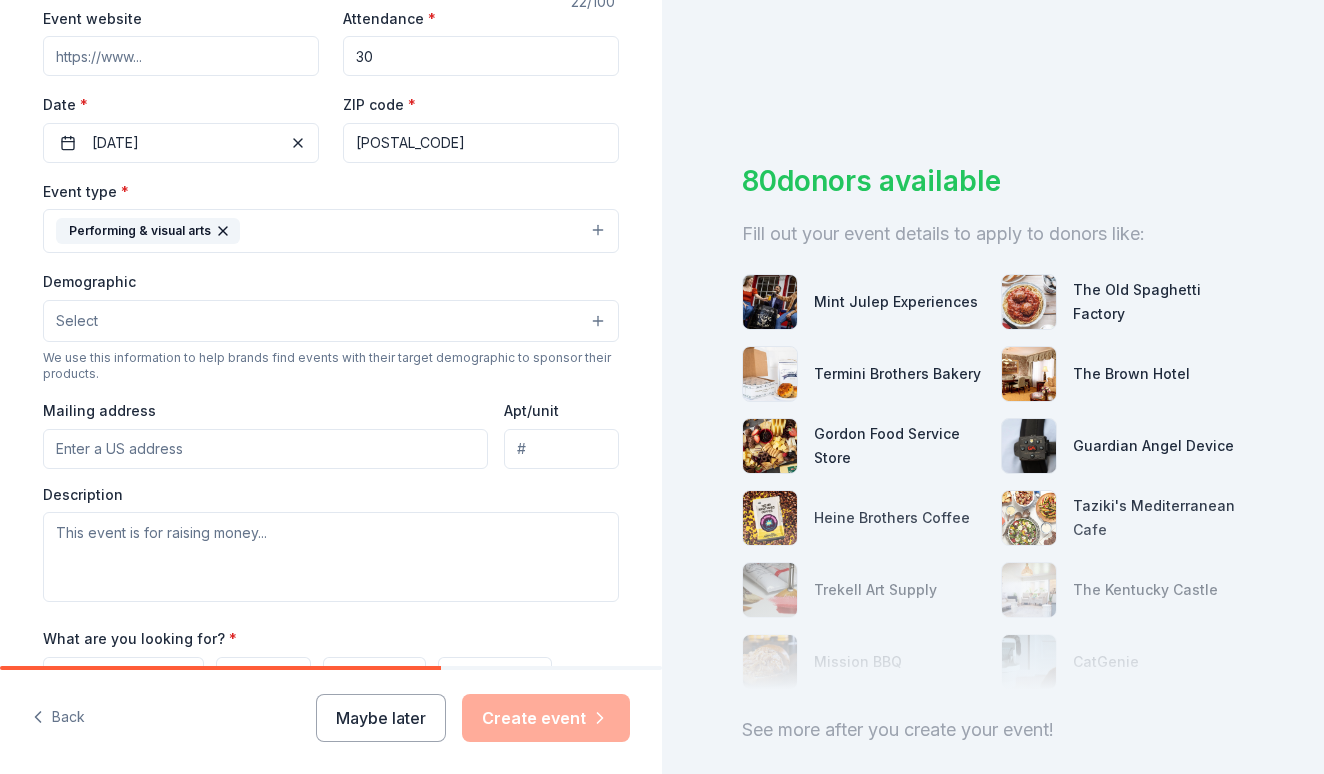 click on "Select" at bounding box center (331, 321) 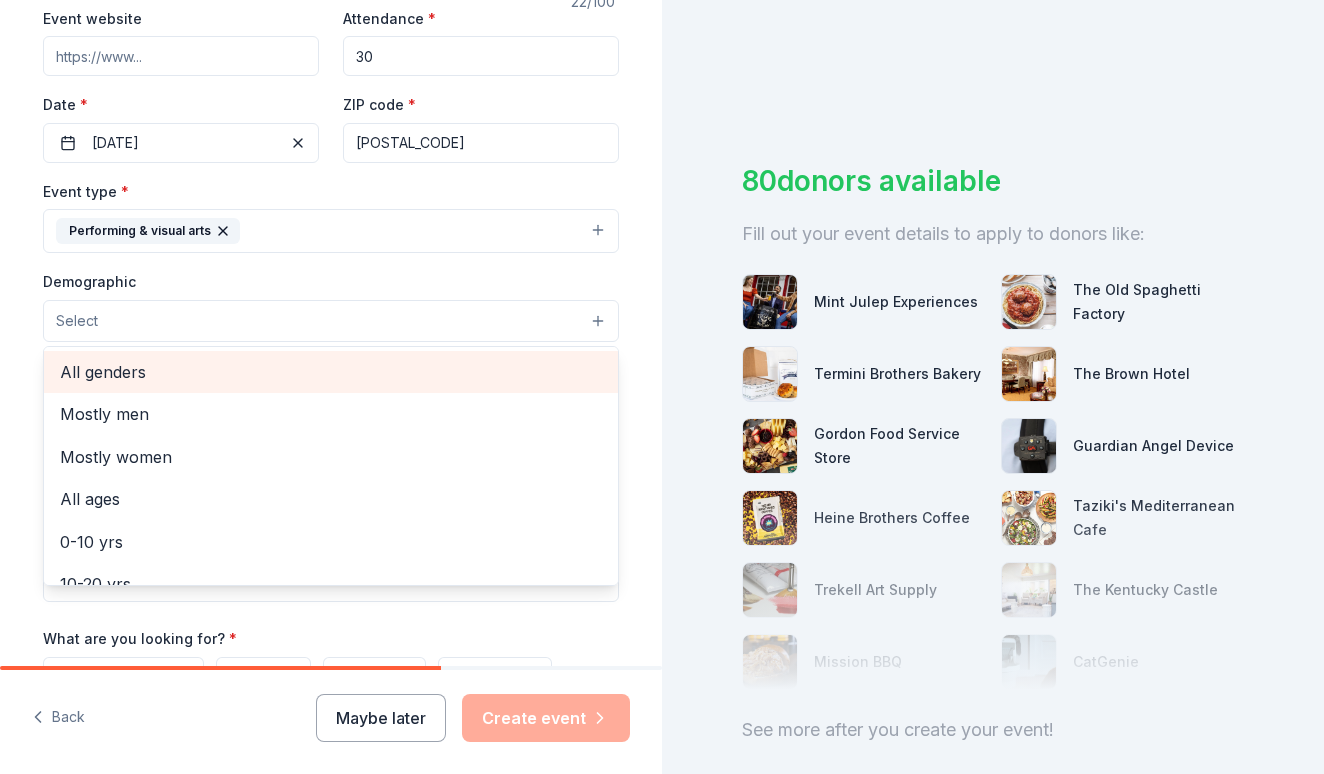 click on "All genders" at bounding box center (331, 372) 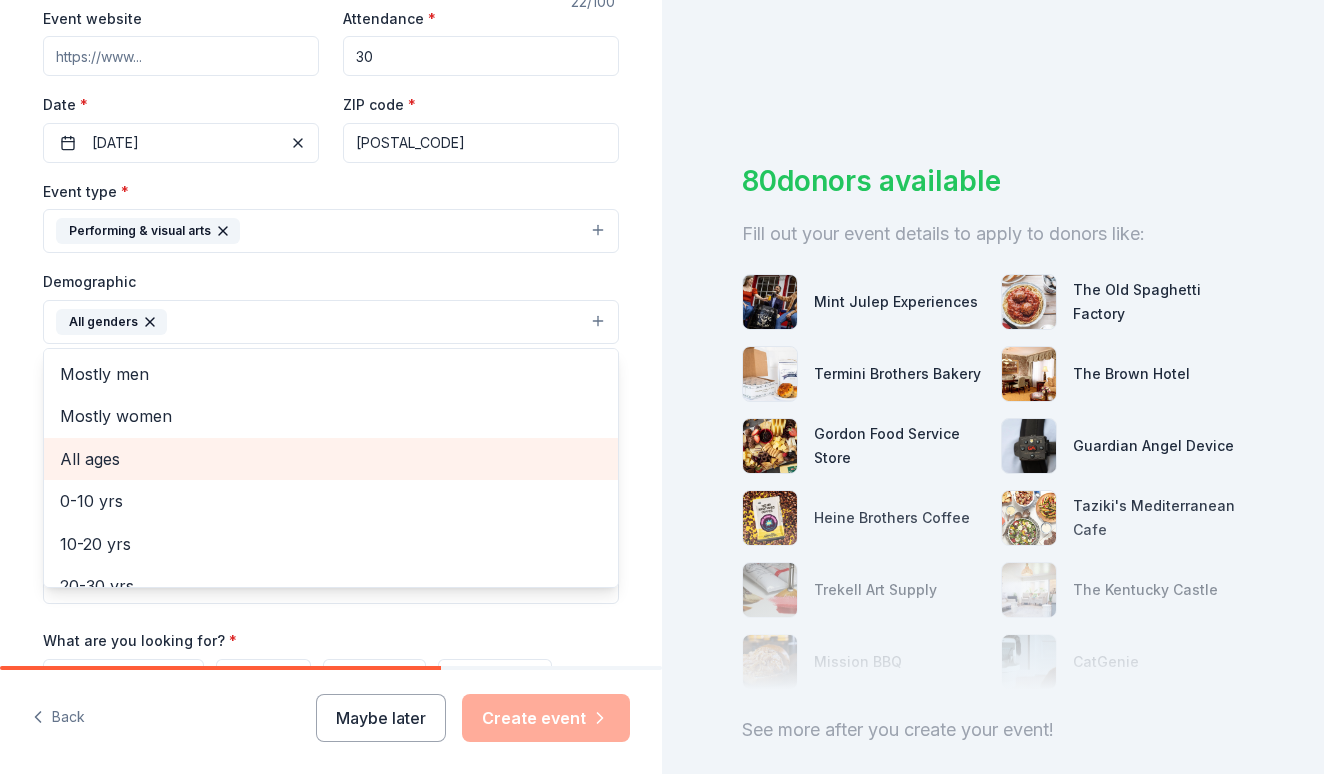 click on "All ages" at bounding box center [331, 459] 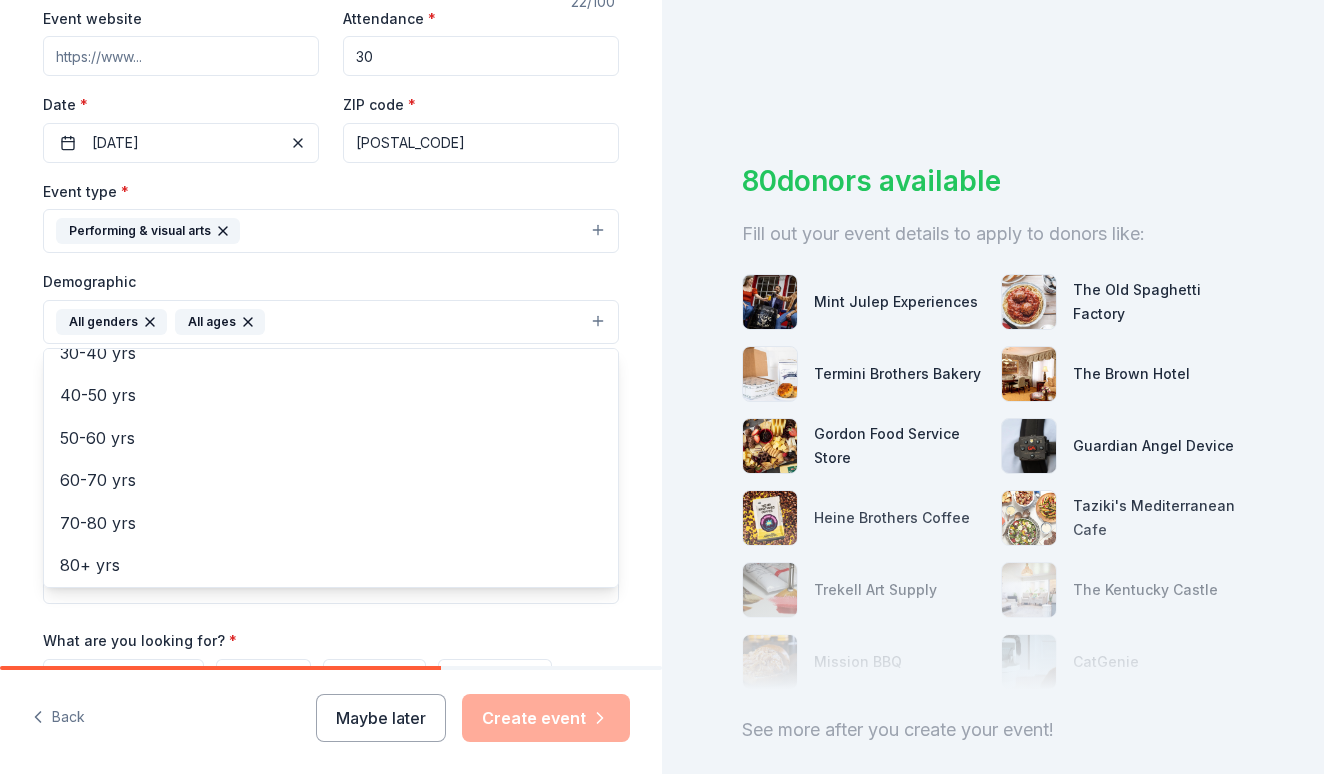 scroll, scrollTop: 232, scrollLeft: 0, axis: vertical 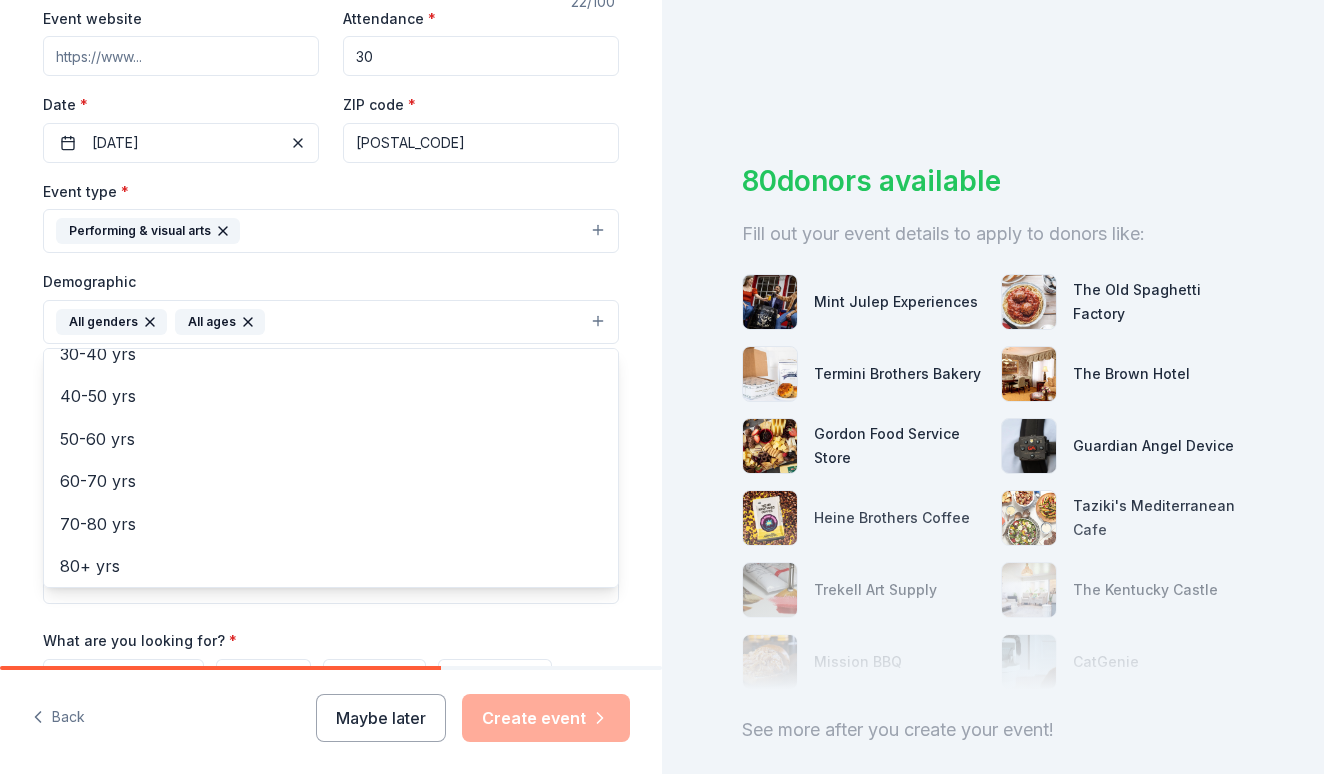 click on "Event name * Always Were Short Film 22 /100 Event website Attendance * 30 Date * [DATE] ZIP code * [POSTAL_CODE] Event type * Performing & visual arts Demographic All genders All ages Mostly men Mostly women 0-10 yrs 10-20 yrs 20-30 yrs 30-40 yrs 40-50 yrs 50-60 yrs 60-70 yrs 70-80 yrs 80+ yrs We use this information to help brands find events with their target demographic to sponsor their products. Mailing address Apt/unit Description What are you looking for? * Auction & raffle Meals Snacks Desserts Alcohol Beverages Send me reminders Email me reminders of donor application deadlines Recurring event" at bounding box center [331, 275] 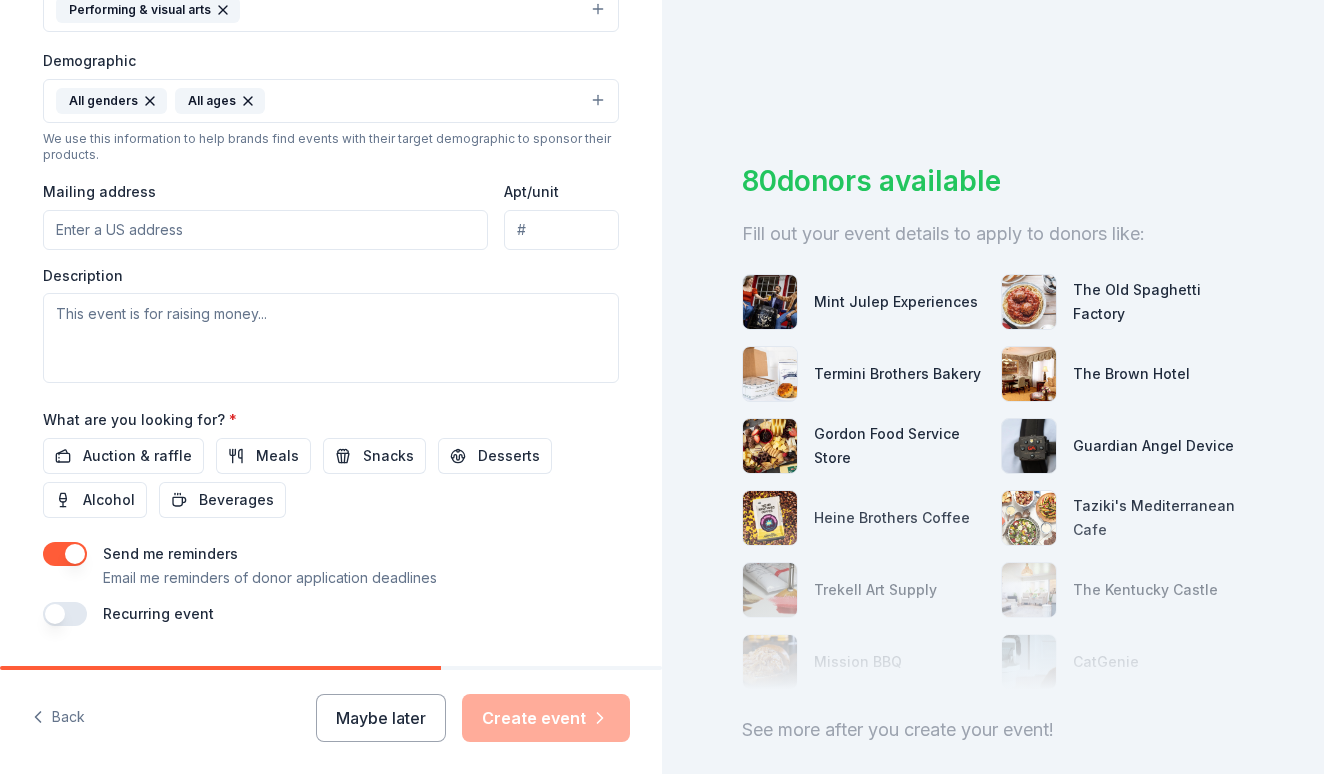 scroll, scrollTop: 618, scrollLeft: 0, axis: vertical 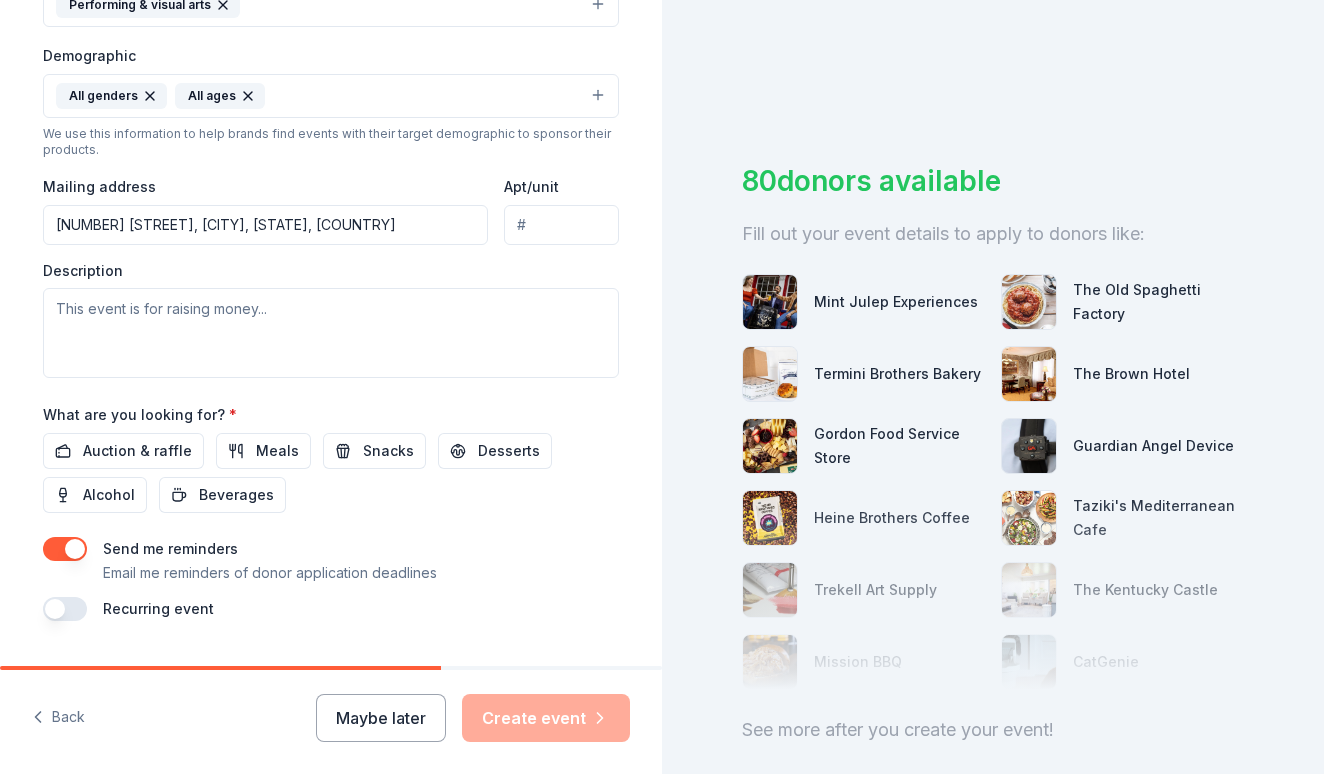 type on "[NUMBER] [STREET], [CITY], [STATE], [POSTAL_CODE]" 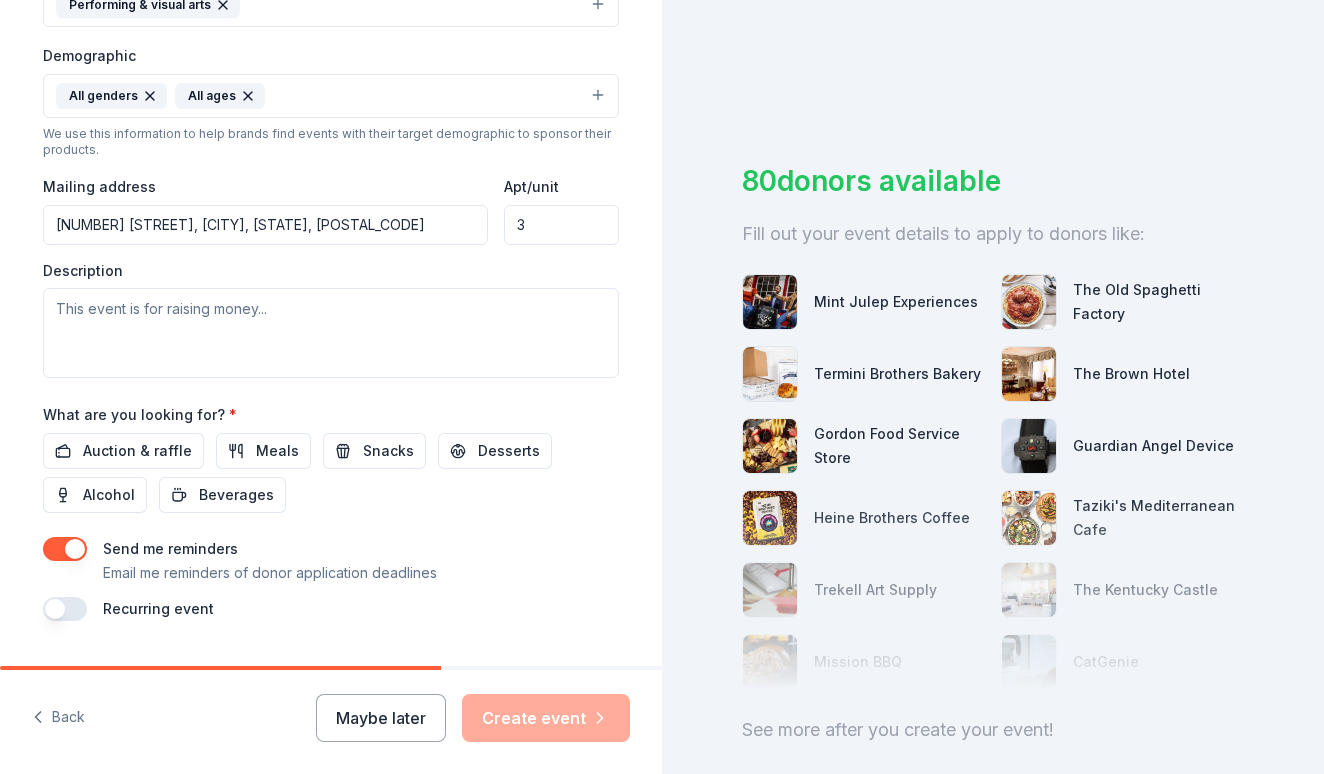 type on "3" 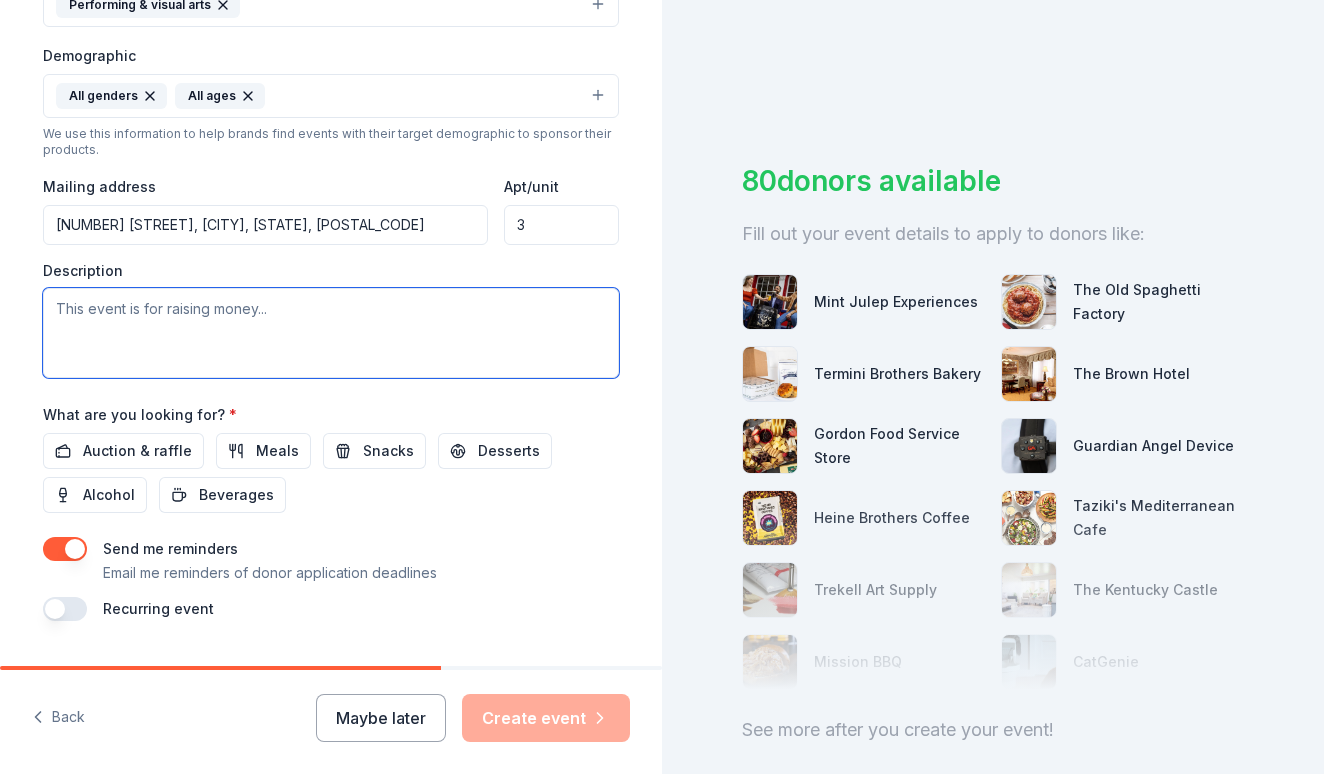 click at bounding box center (331, 333) 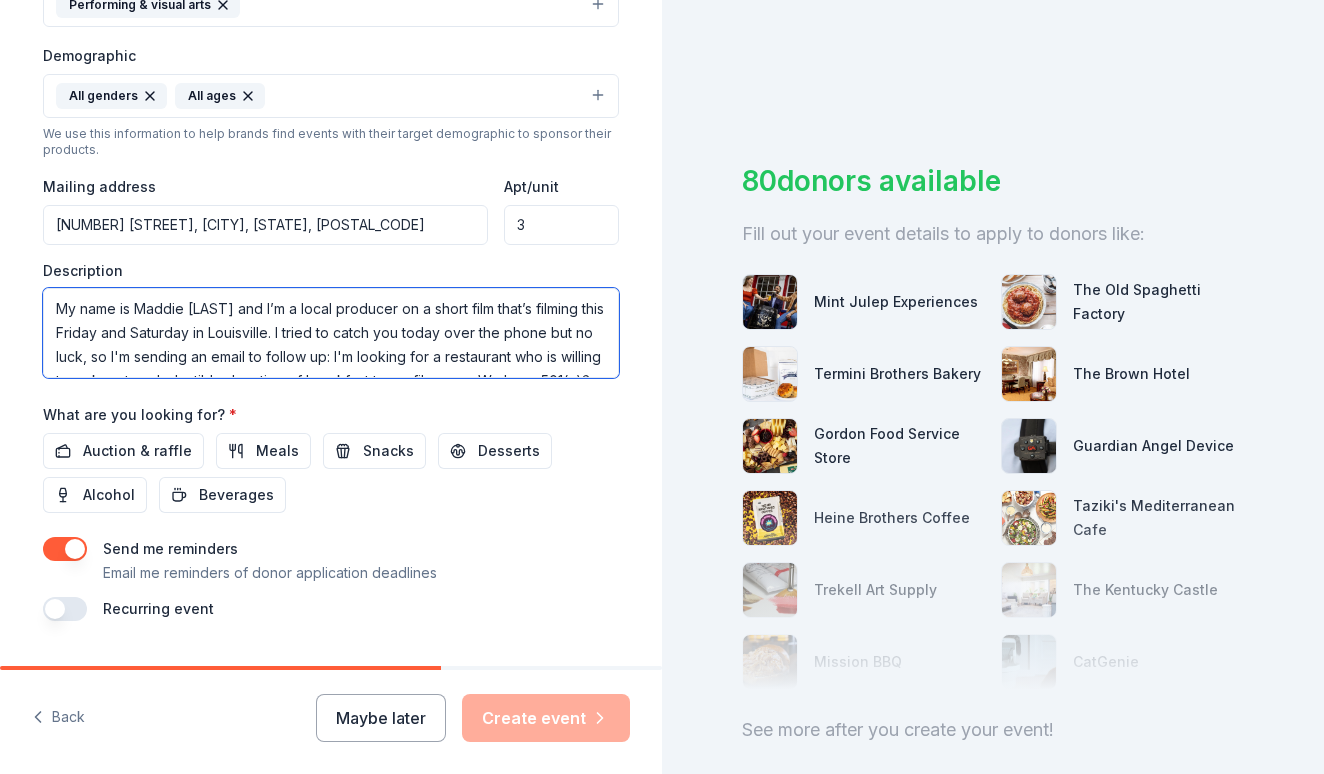 scroll, scrollTop: 25, scrollLeft: 0, axis: vertical 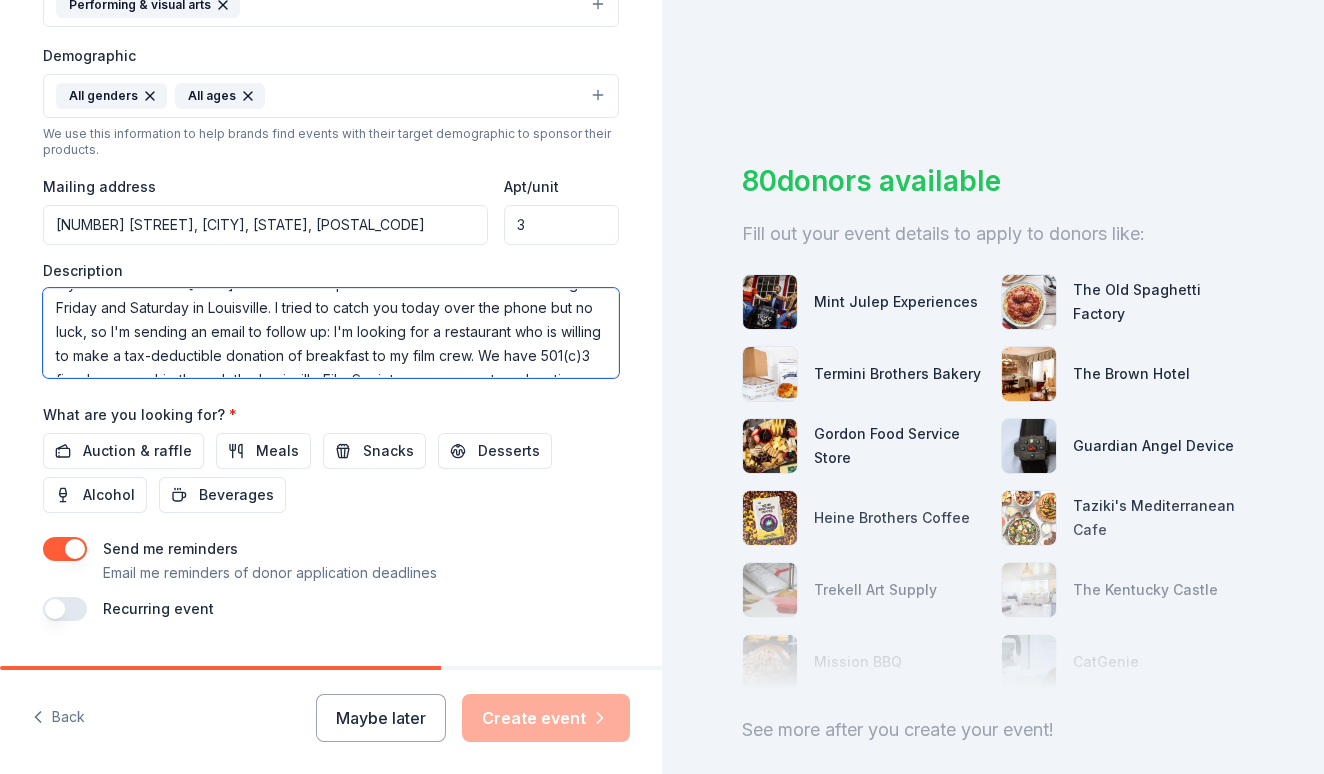 drag, startPoint x: 356, startPoint y: 329, endPoint x: 304, endPoint y: 311, distance: 55.027267 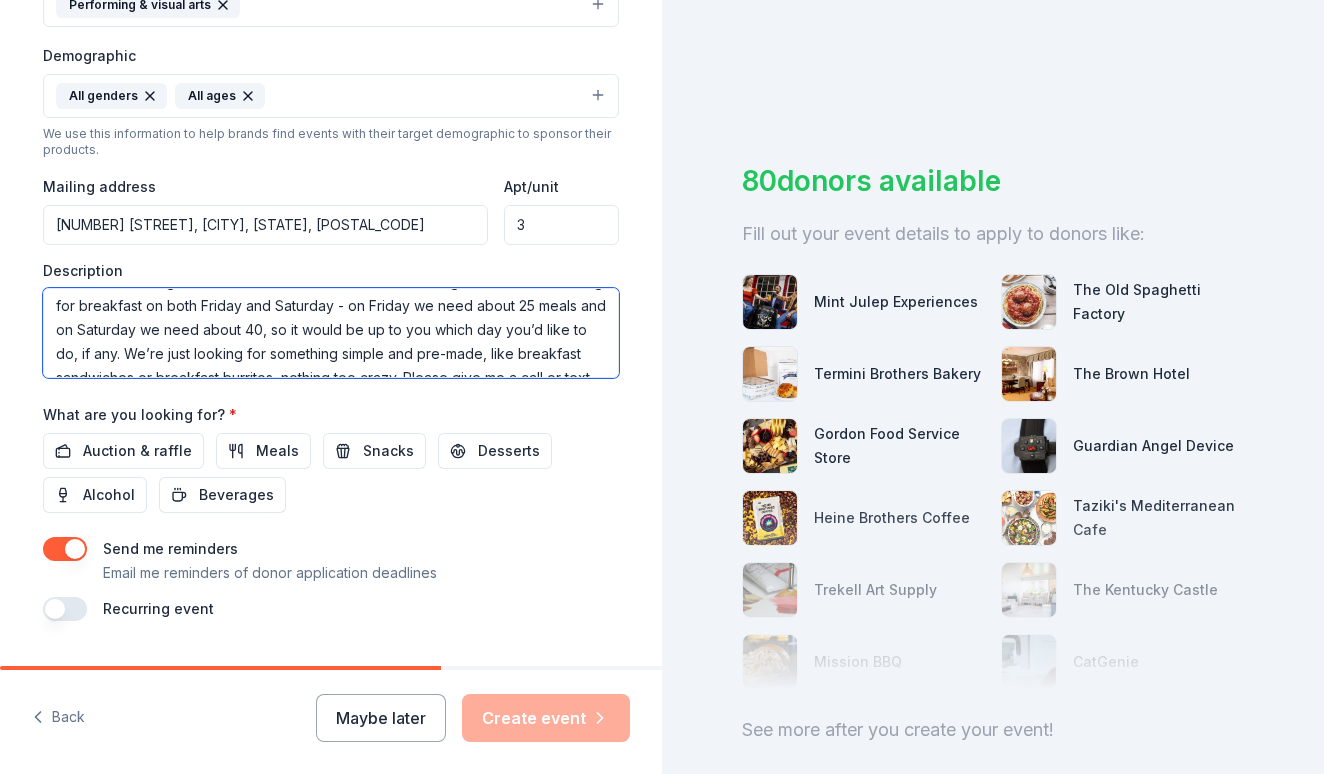 scroll, scrollTop: 140, scrollLeft: 0, axis: vertical 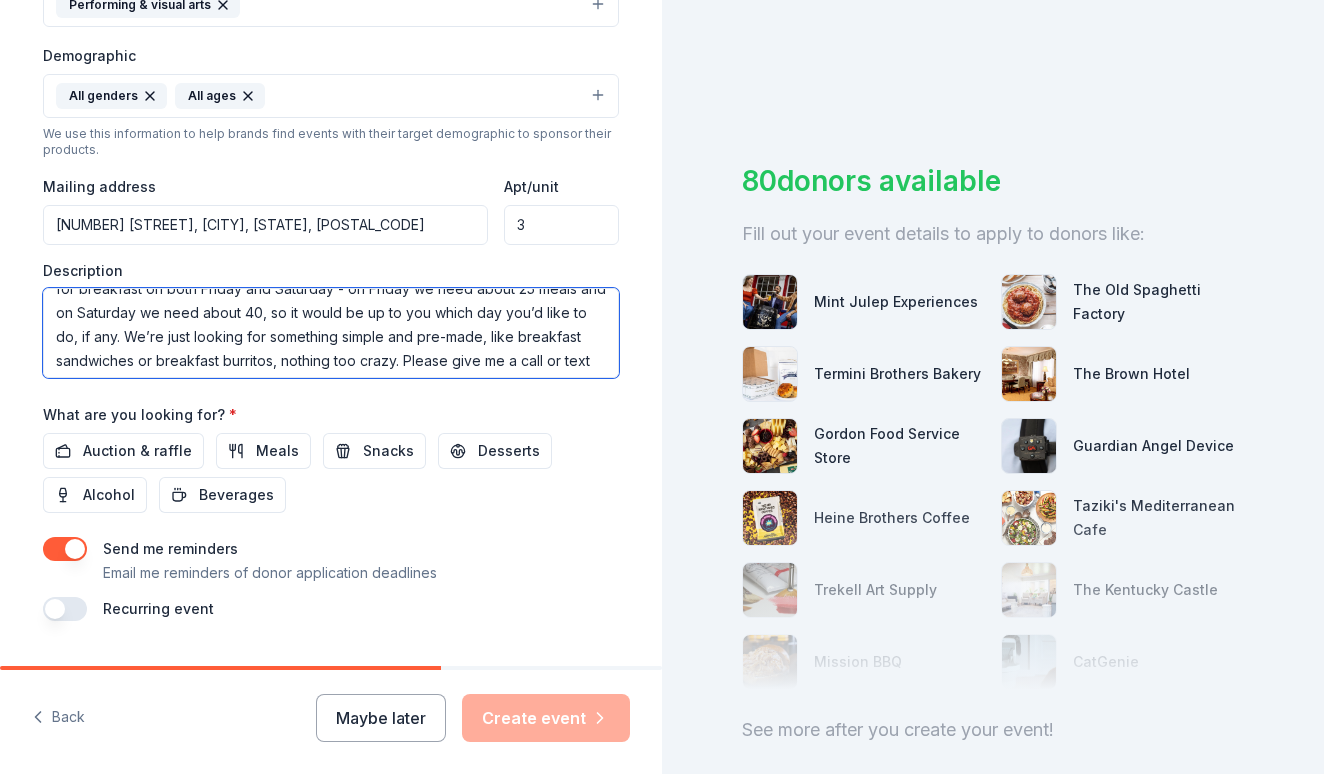 click on "My name is Maddie [LAST] and I’m a local producer on a short film that’s filming this Friday and Saturday in Louisville. I'm looking for a restaurant who is willing to make a tax-deductible donation of breakfast to my film crew. We have 501(c)3 fiscal sponsorship through the Louisville Film Society so any monetary donations or donations of things like food would be tax-deductible through them. We’re looking for breakfast on both Friday and Saturday - on Friday we need about 25 meals and on Saturday we need about 40, so it would be up to you which day you’d like to do, if any. We’re just looking for something simple and pre-made, like breakfast sandwiches or breakfast burritos, nothing too crazy. Please give me a call or text back if you're interested and if not, have a good day!" at bounding box center (331, 333) 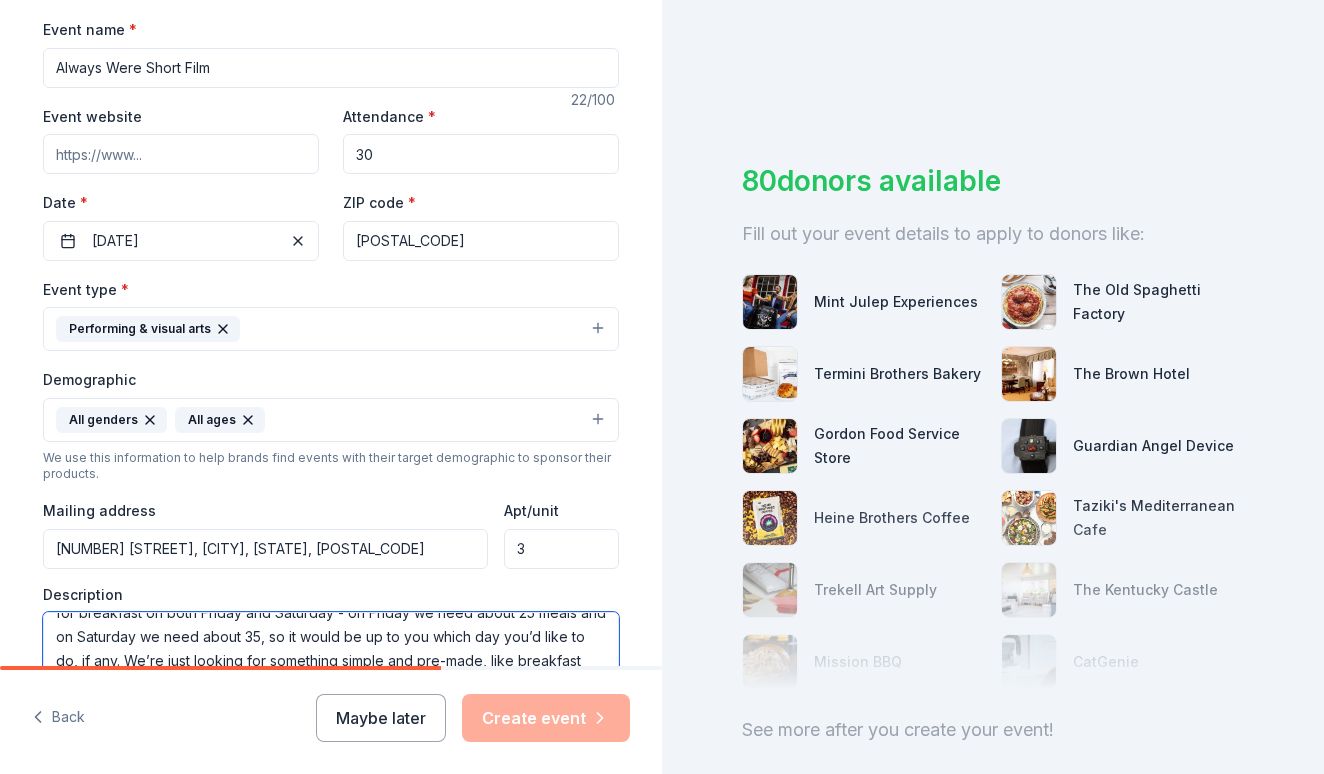 scroll, scrollTop: 289, scrollLeft: 0, axis: vertical 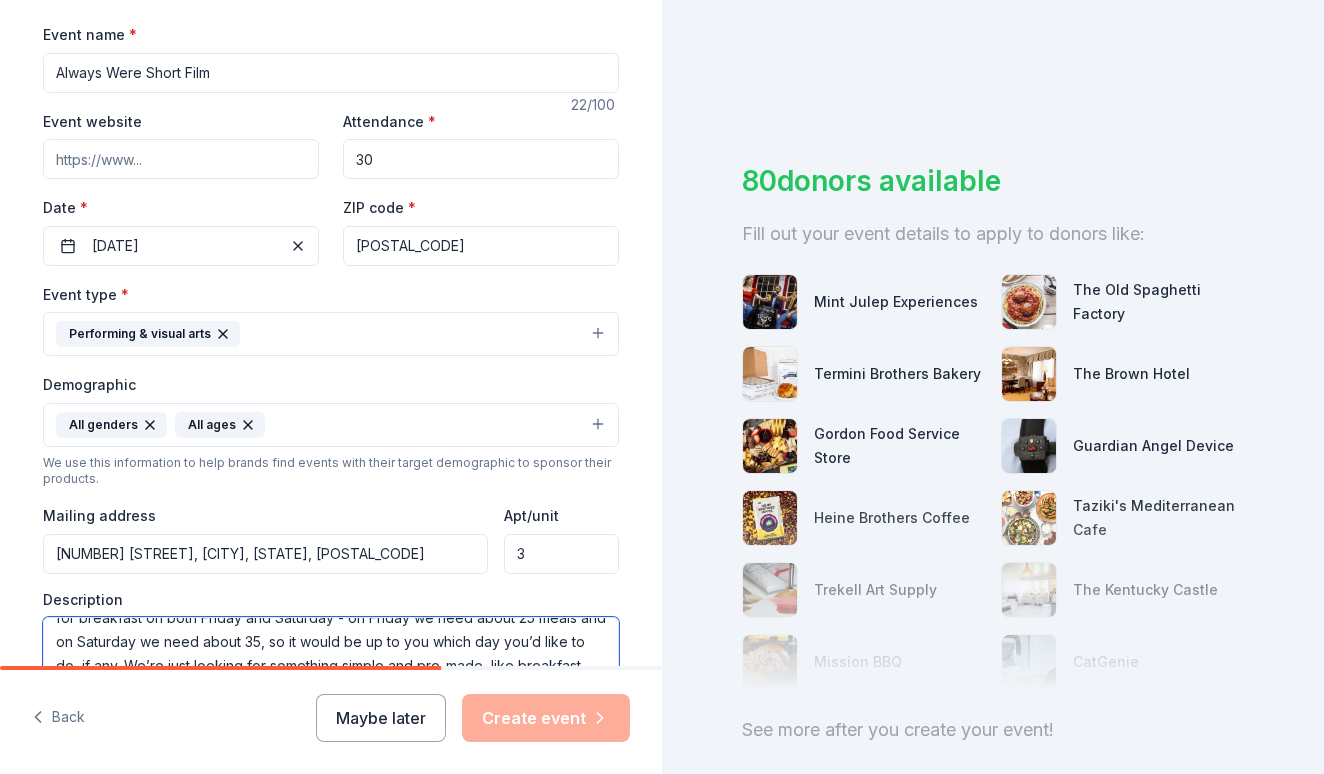 type on "My name is Maddie [LAST] and I’m a local producer on a short film that’s filming this Friday and Saturday in Louisville. I'm looking for a restaurant who is willing to make a tax-deductible donation of breakfast to my film crew. We have 501(c)3 fiscal sponsorship through the Louisville Film Society so any monetary donations or donations of things like food would be tax-deductible through them. We’re looking for breakfast on both Friday and Saturday - on Friday we need about 25 meals and on Saturday we need about 35, so it would be up to you which day you’d like to do, if any. We’re just looking for something simple and pre-made, like breakfast sandwiches or breakfast burritos, nothing too crazy. Please give me a call or text back if you're interested and if not, have a good day!" 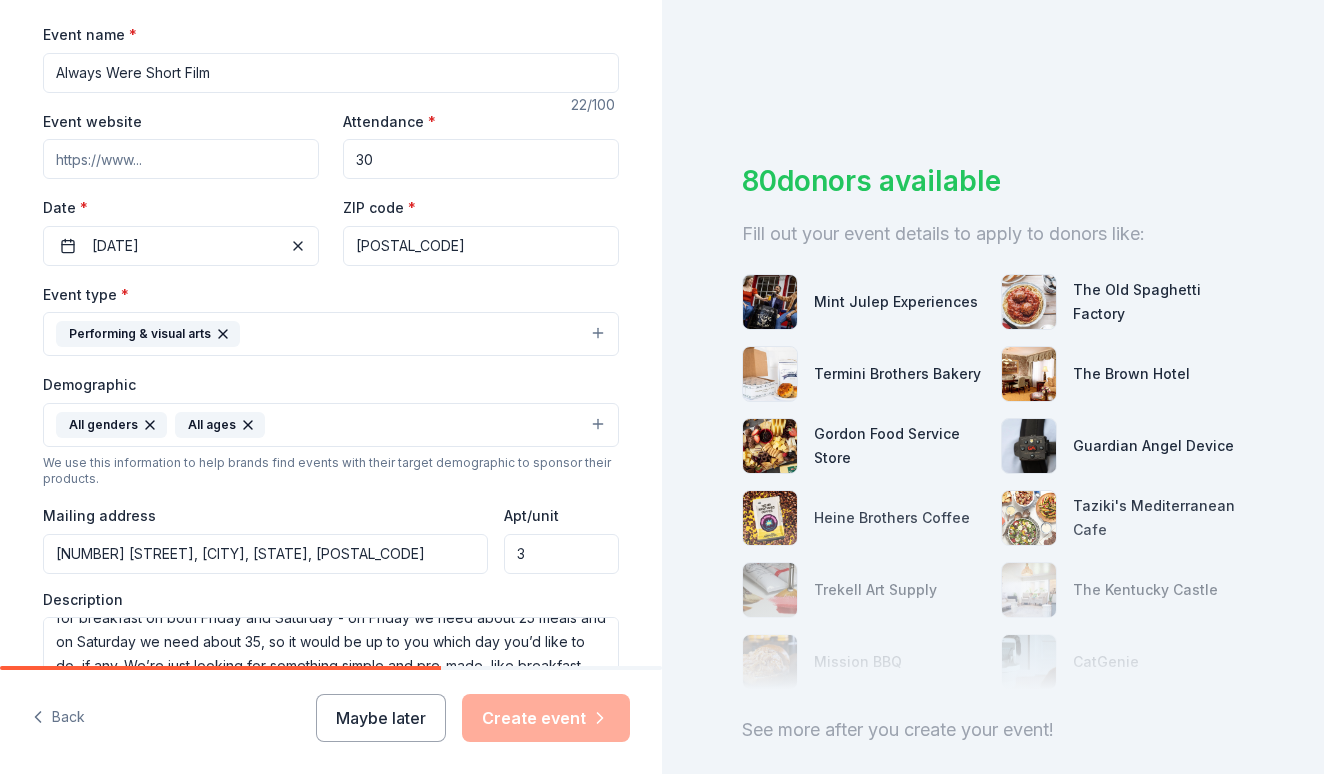 click on "30" at bounding box center [481, 159] 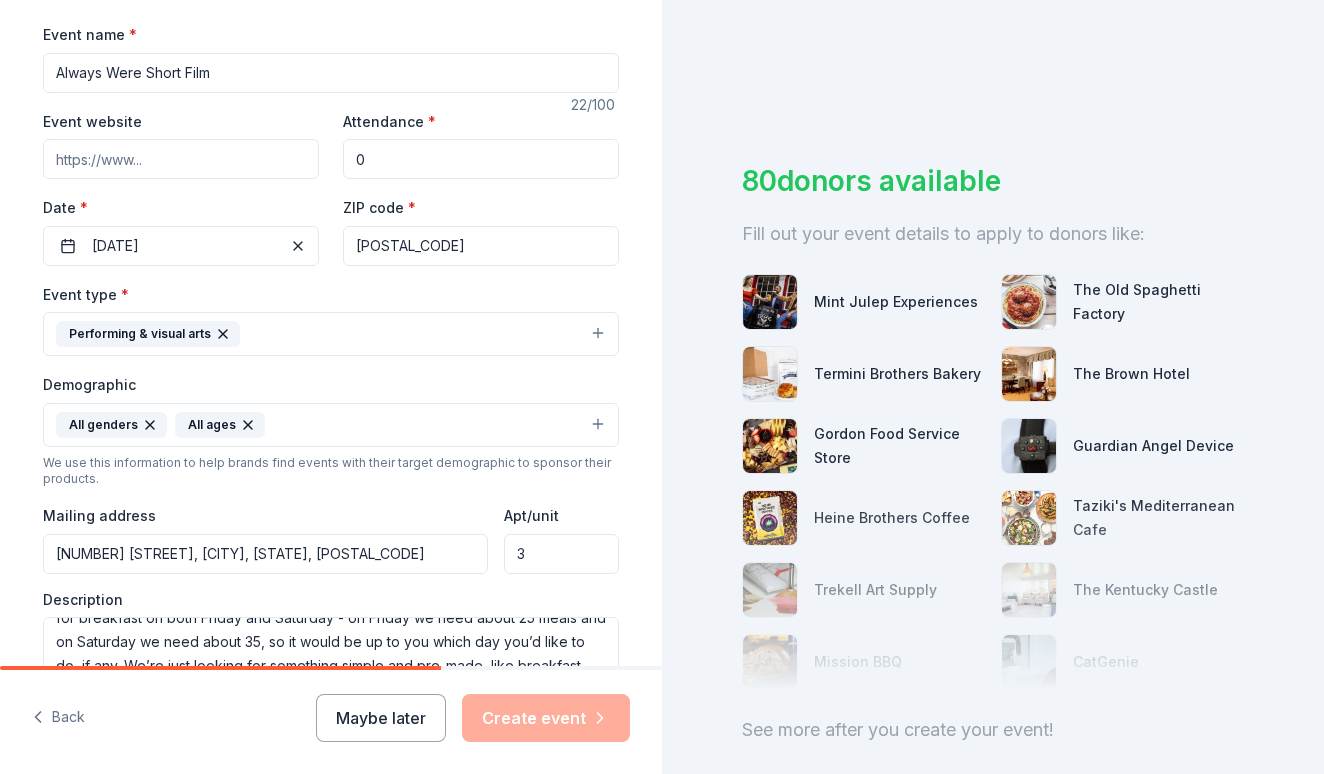 type on "30" 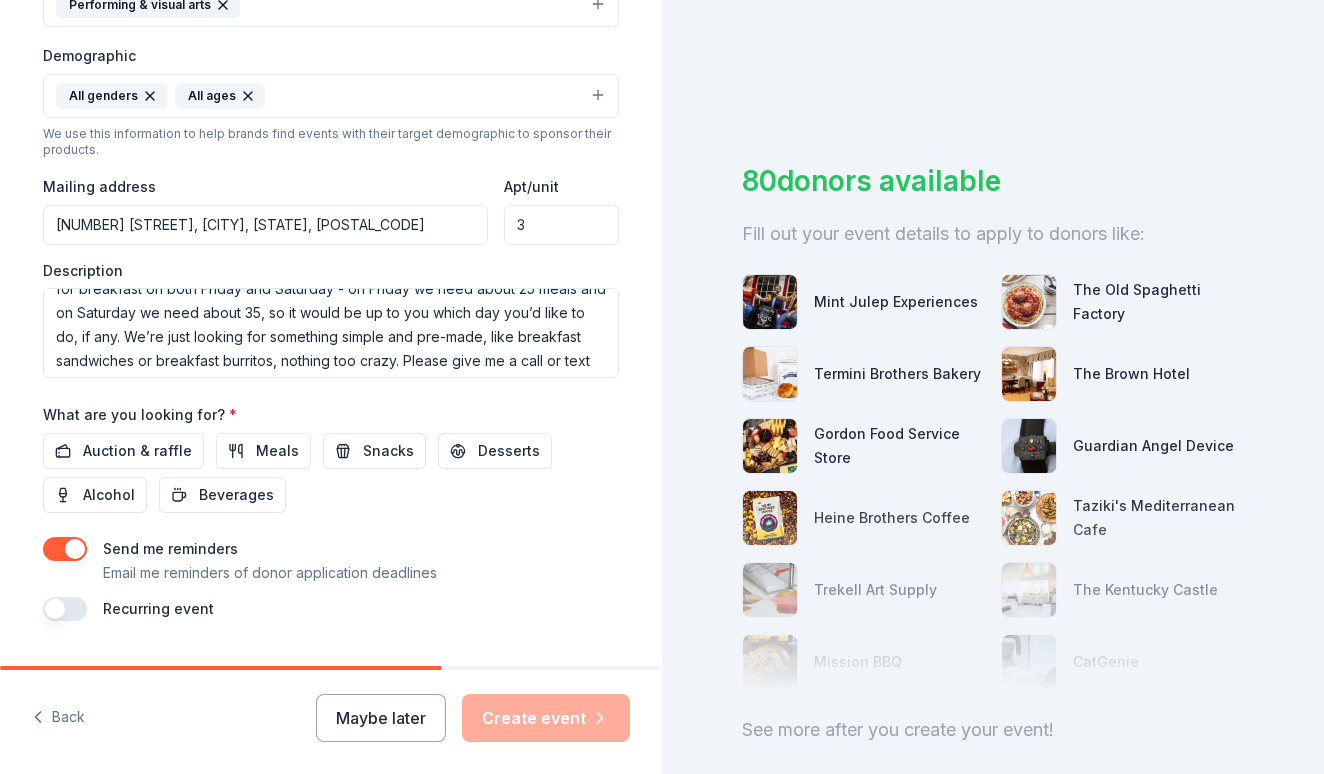 scroll, scrollTop: 619, scrollLeft: 0, axis: vertical 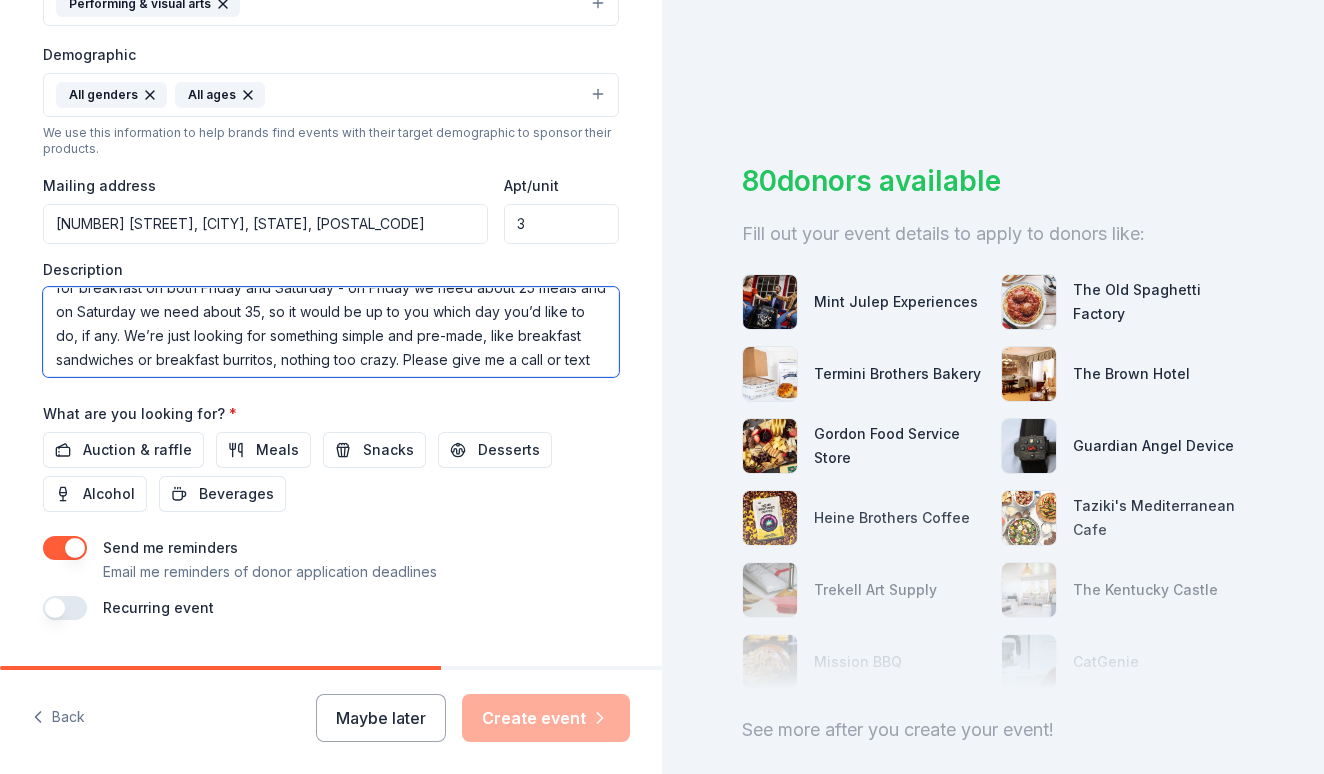 click on "My name is Maddie [LAST] and I’m a local producer on a short film that’s filming this Friday and Saturday in Louisville. I'm looking for a restaurant who is willing to make a tax-deductible donation of breakfast to my film crew. We have 501(c)3 fiscal sponsorship through the Louisville Film Society so any monetary donations or donations of things like food would be tax-deductible through them. We’re looking for breakfast on both Friday and Saturday - on Friday we need about 25 meals and on Saturday we need about 35, so it would be up to you which day you’d like to do, if any. We’re just looking for something simple and pre-made, like breakfast sandwiches or breakfast burritos, nothing too crazy. Please give me a call or text back if you're interested and if not, have a good day!" at bounding box center (331, 332) 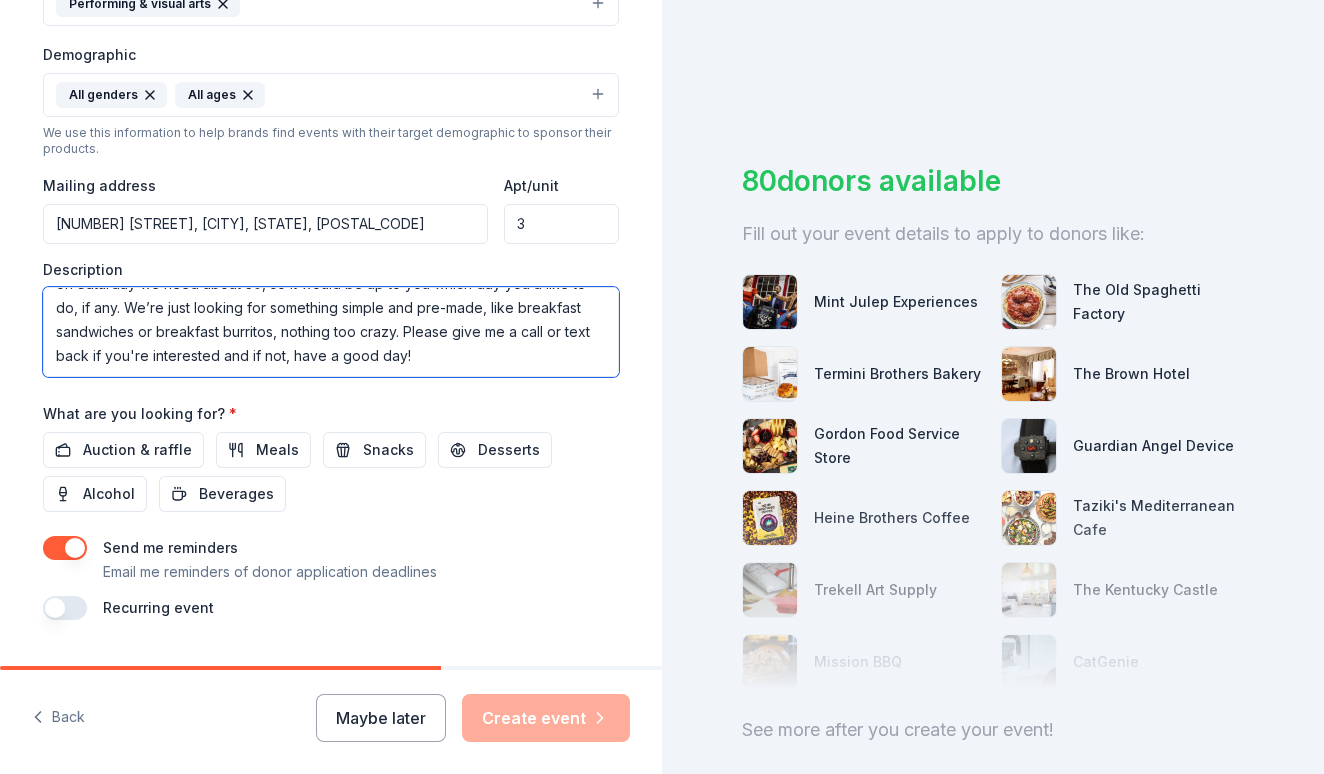 scroll, scrollTop: 168, scrollLeft: 0, axis: vertical 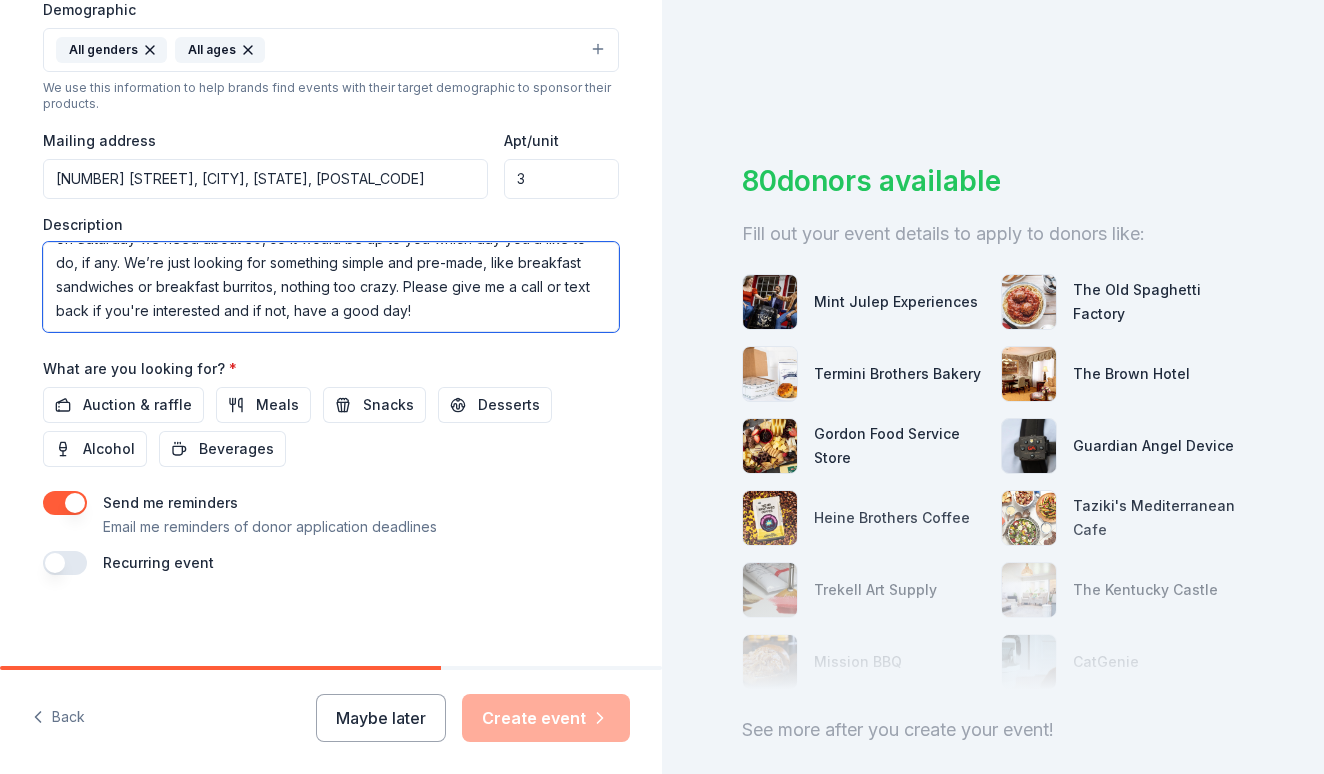 drag, startPoint x: 466, startPoint y: 284, endPoint x: 488, endPoint y: 347, distance: 66.730804 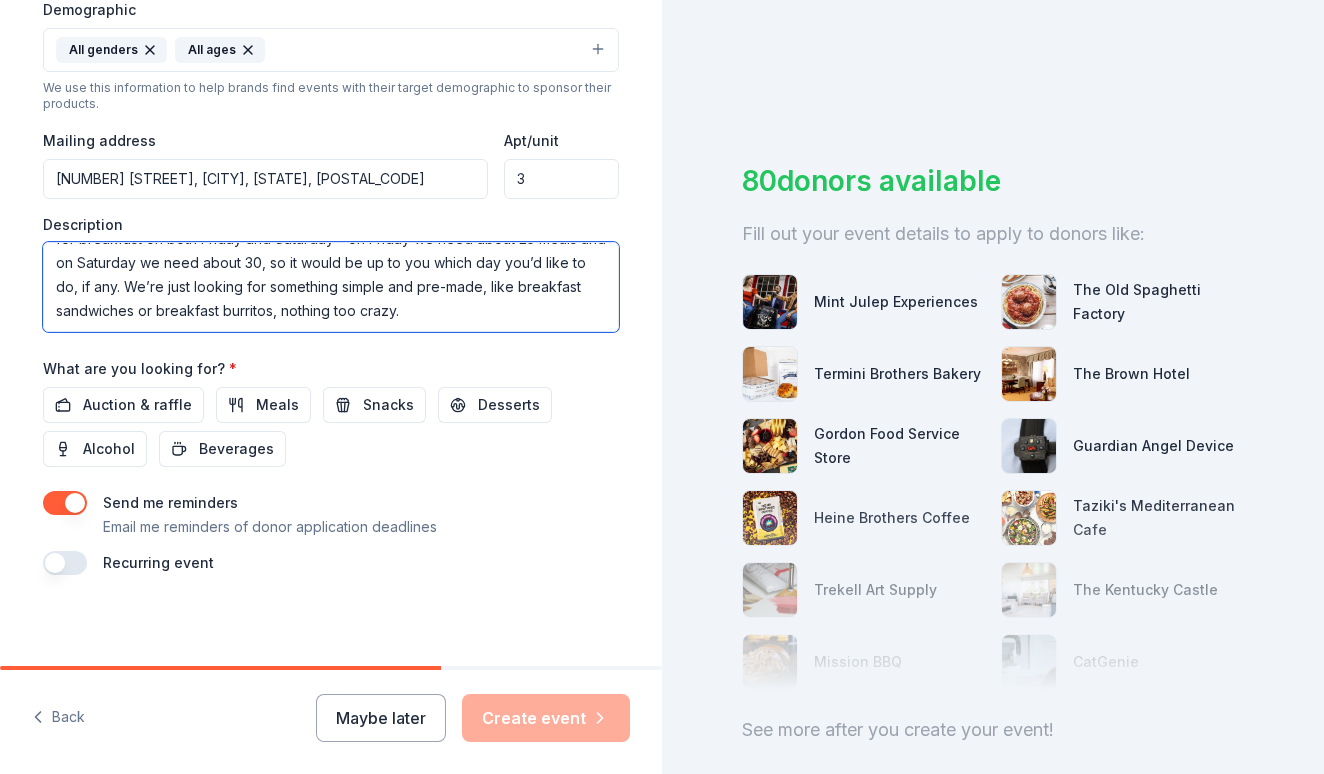 scroll, scrollTop: 144, scrollLeft: 0, axis: vertical 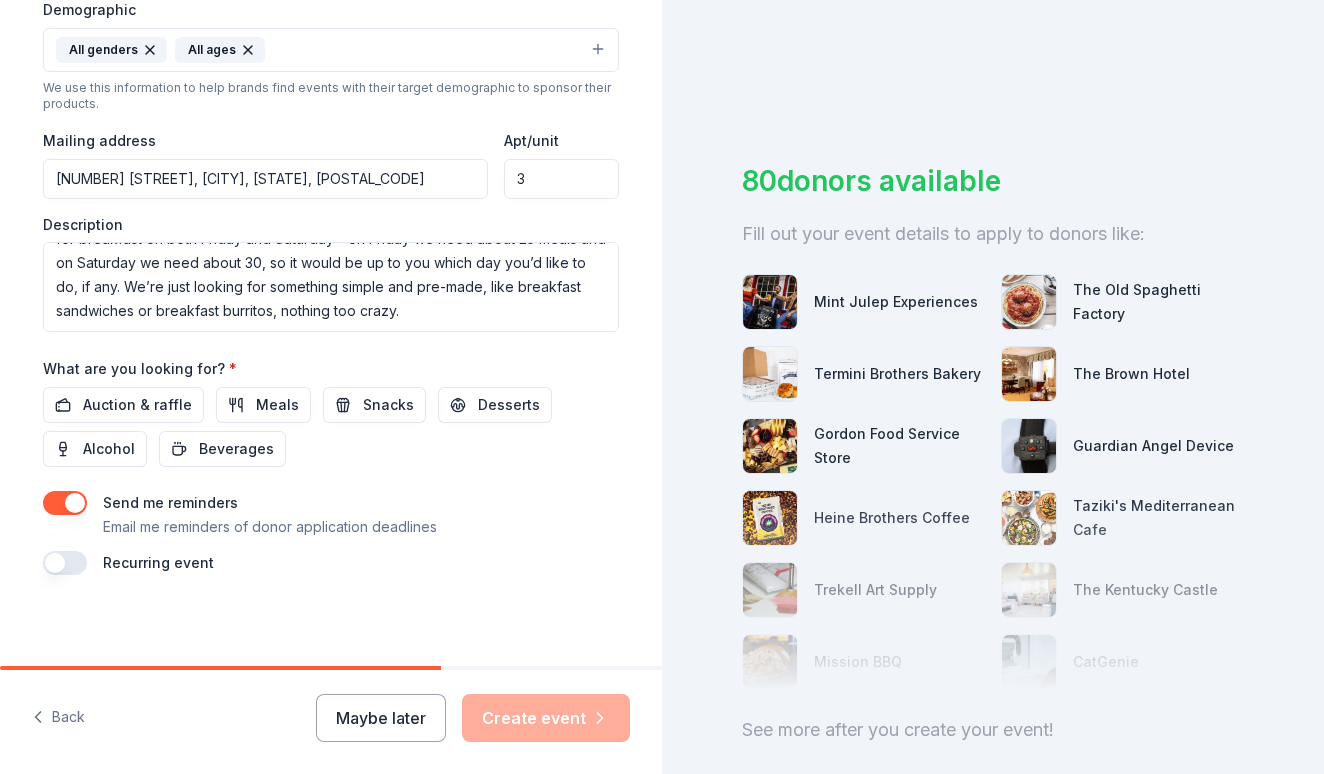 click on "Auction & raffle Meals Snacks Desserts Alcohol Beverages" at bounding box center (331, 427) 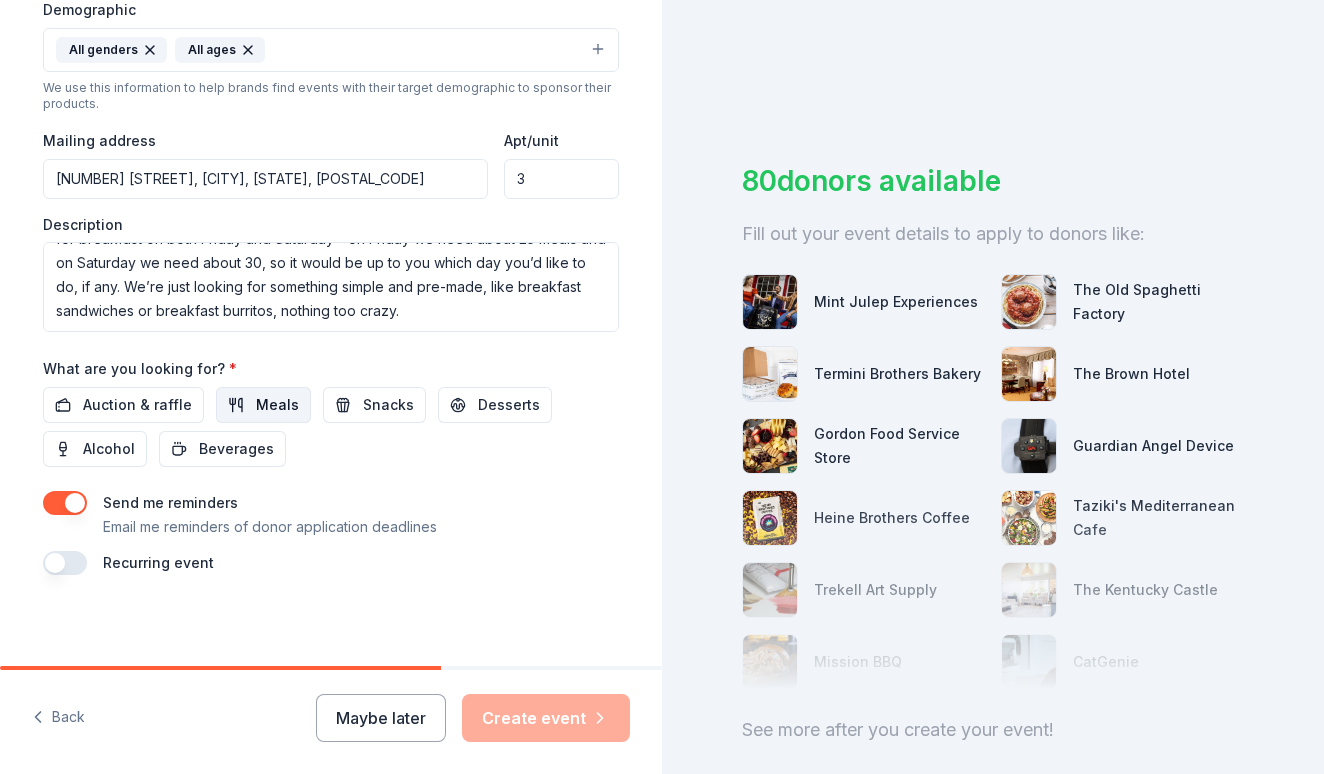 click on "Meals" at bounding box center [277, 405] 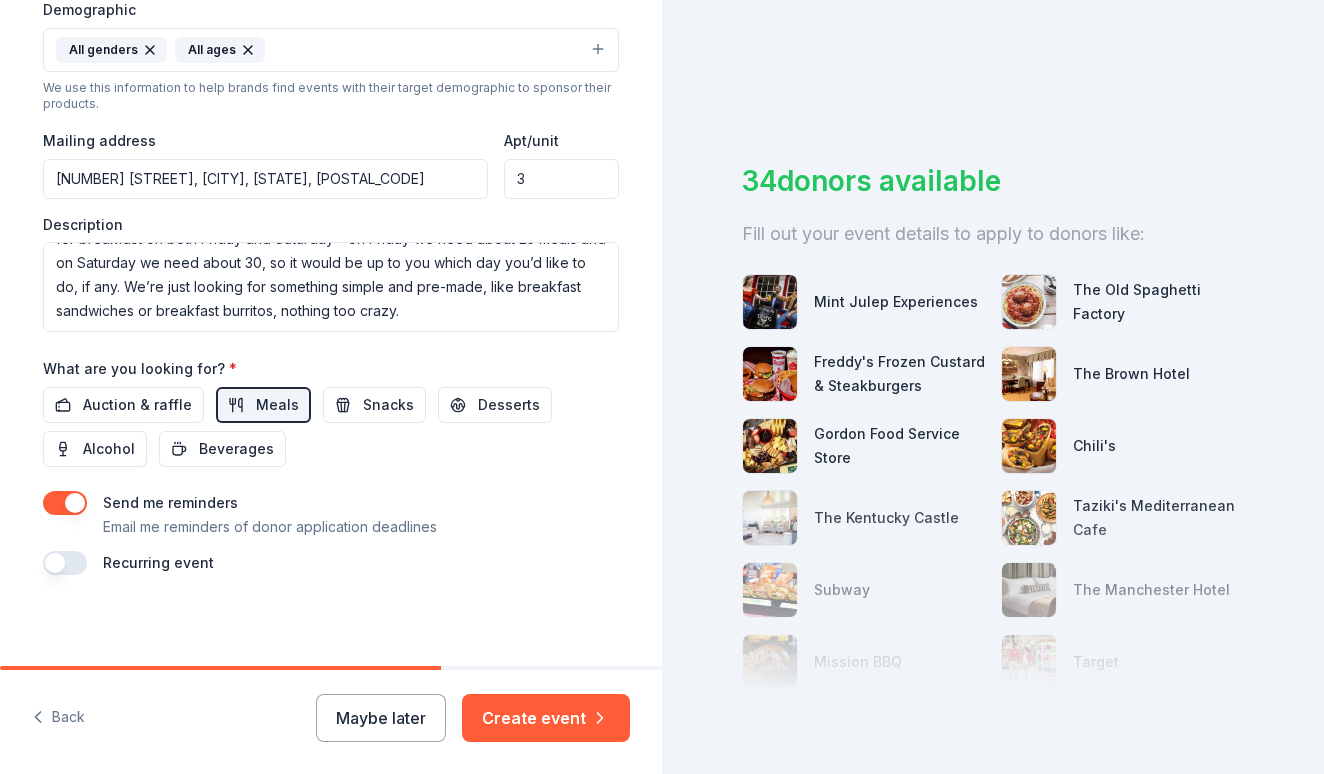 click at bounding box center (65, 563) 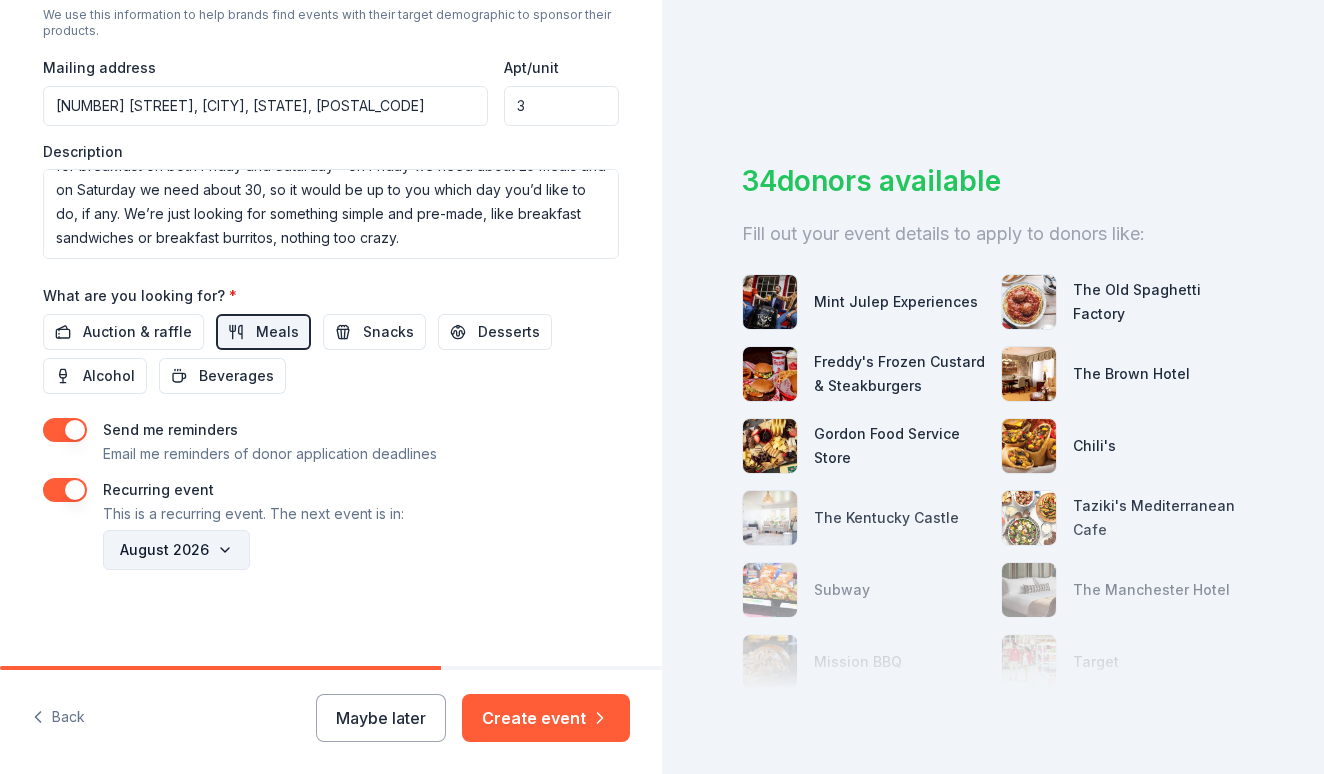 scroll, scrollTop: 736, scrollLeft: 0, axis: vertical 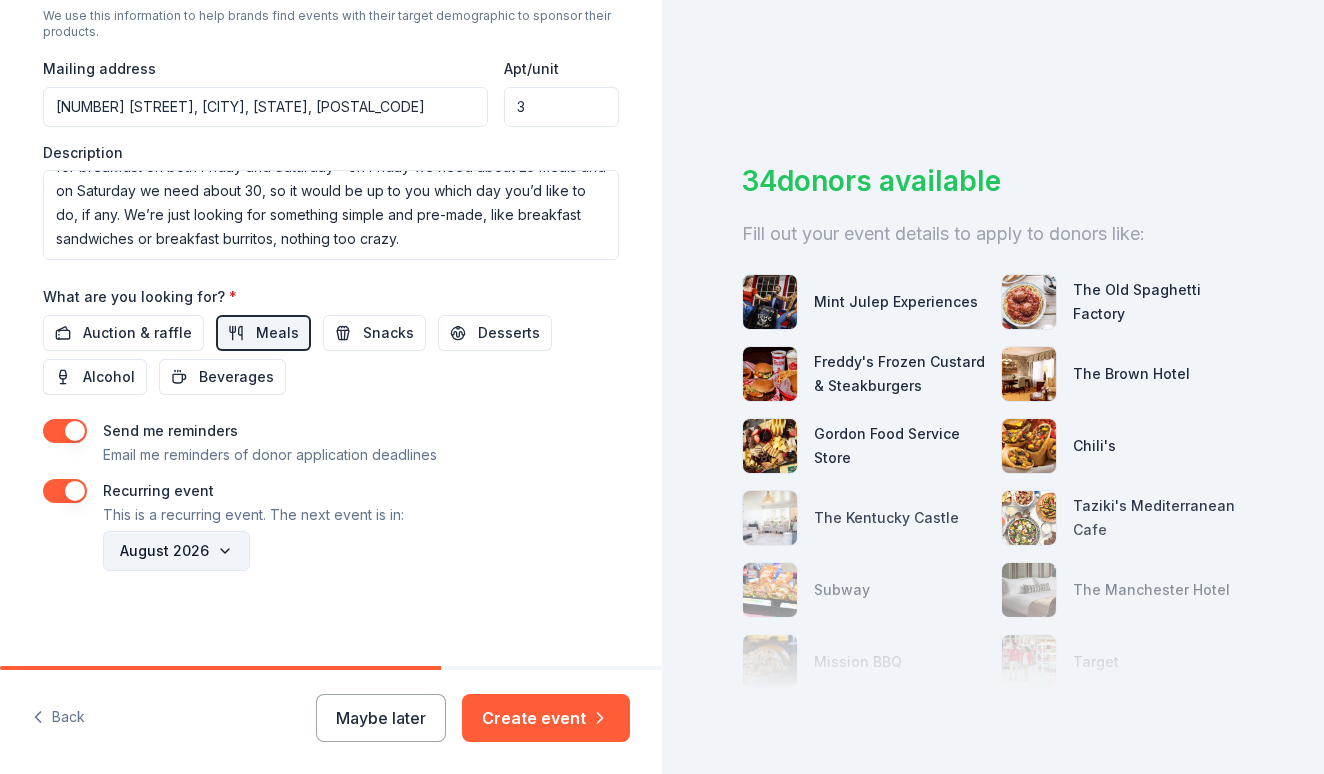 click on "August 2026" at bounding box center (176, 551) 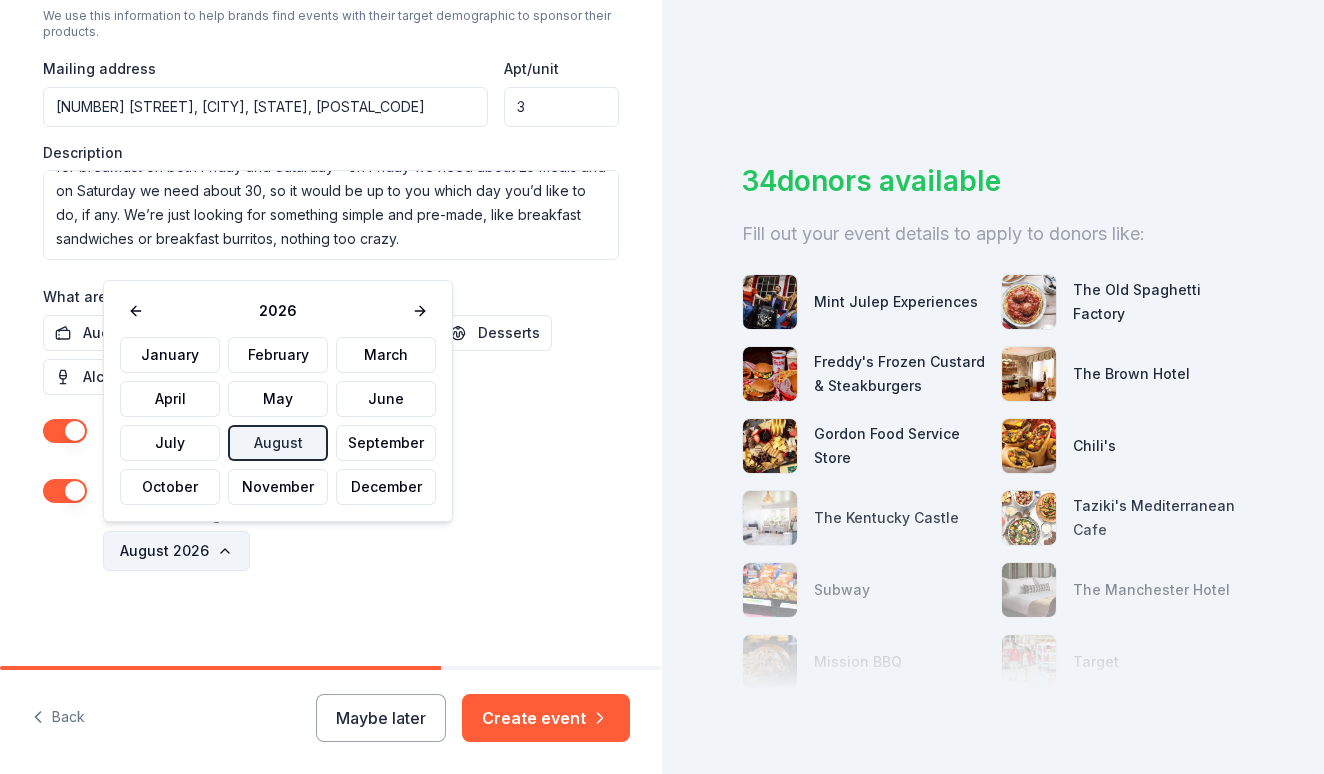 click on "August 2026" at bounding box center (176, 551) 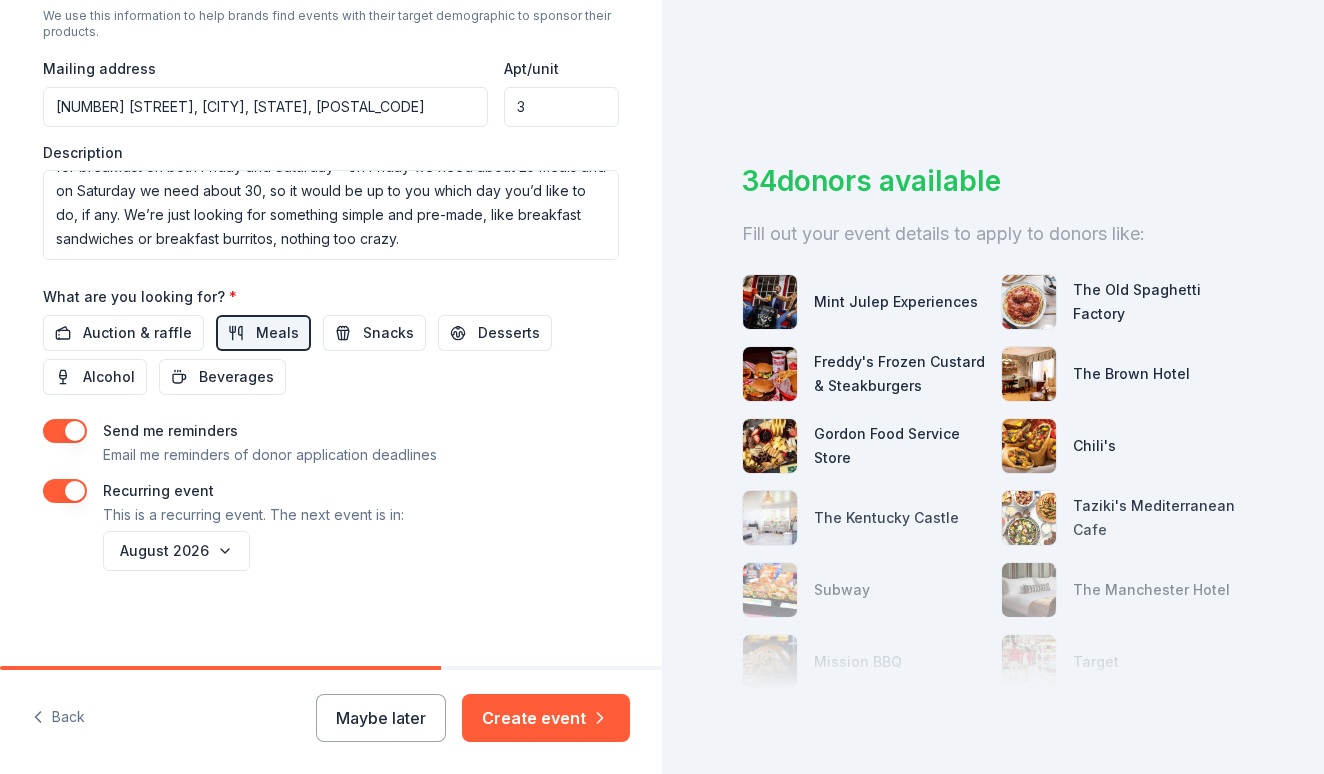 click at bounding box center [65, 491] 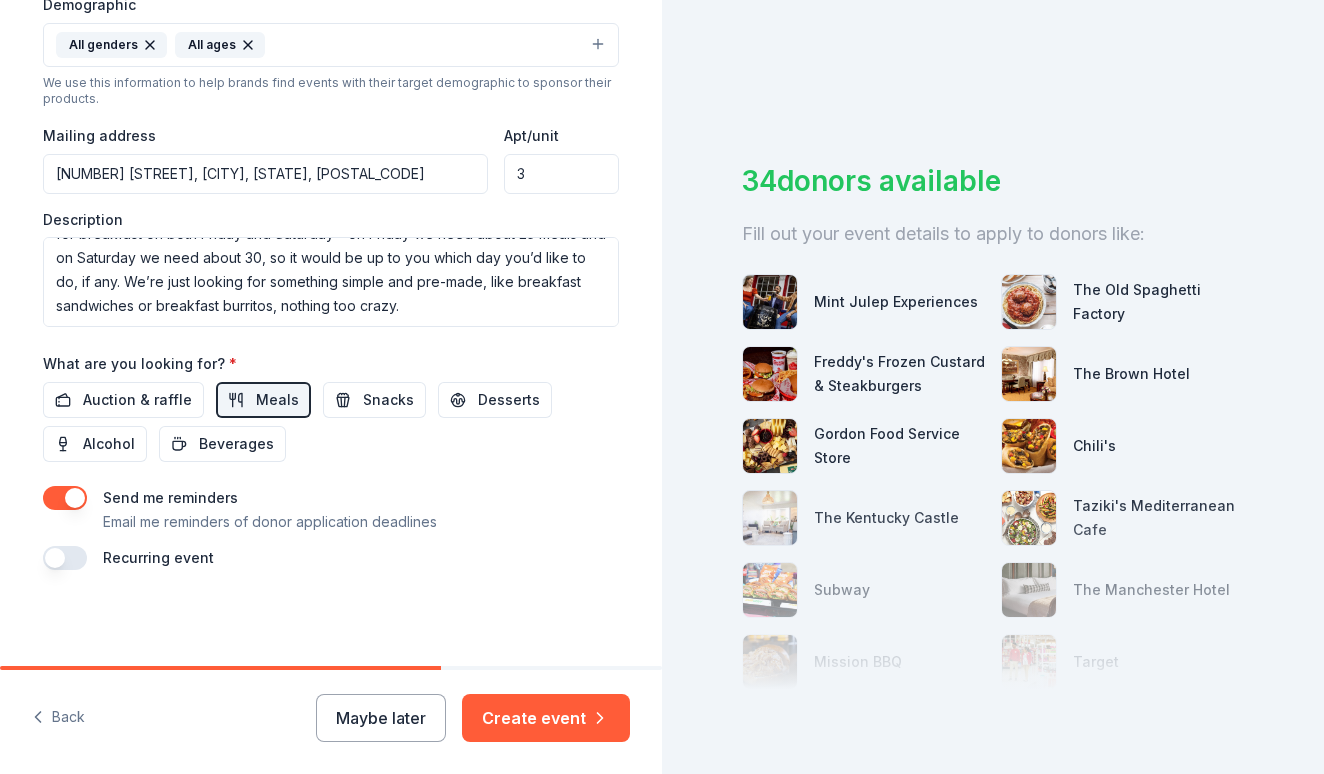 scroll, scrollTop: 664, scrollLeft: 0, axis: vertical 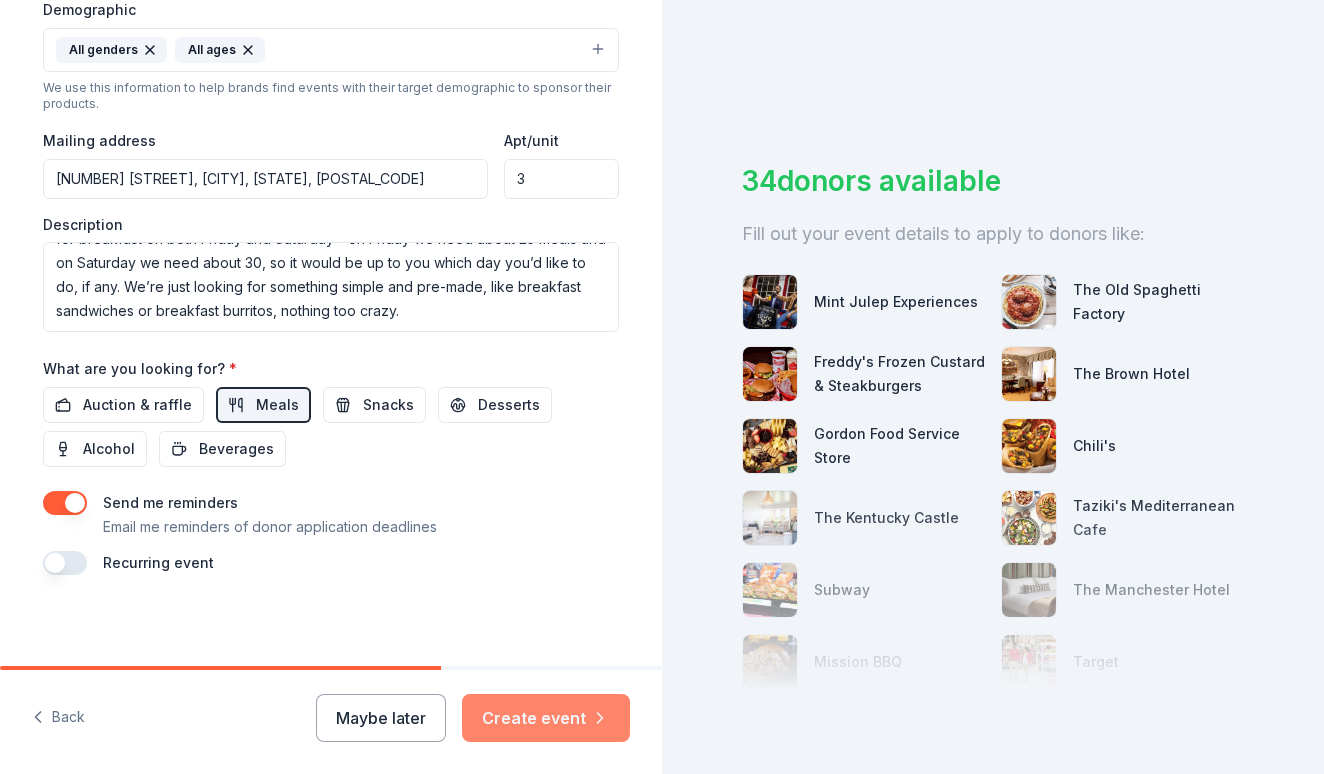 click on "Create event" at bounding box center (546, 718) 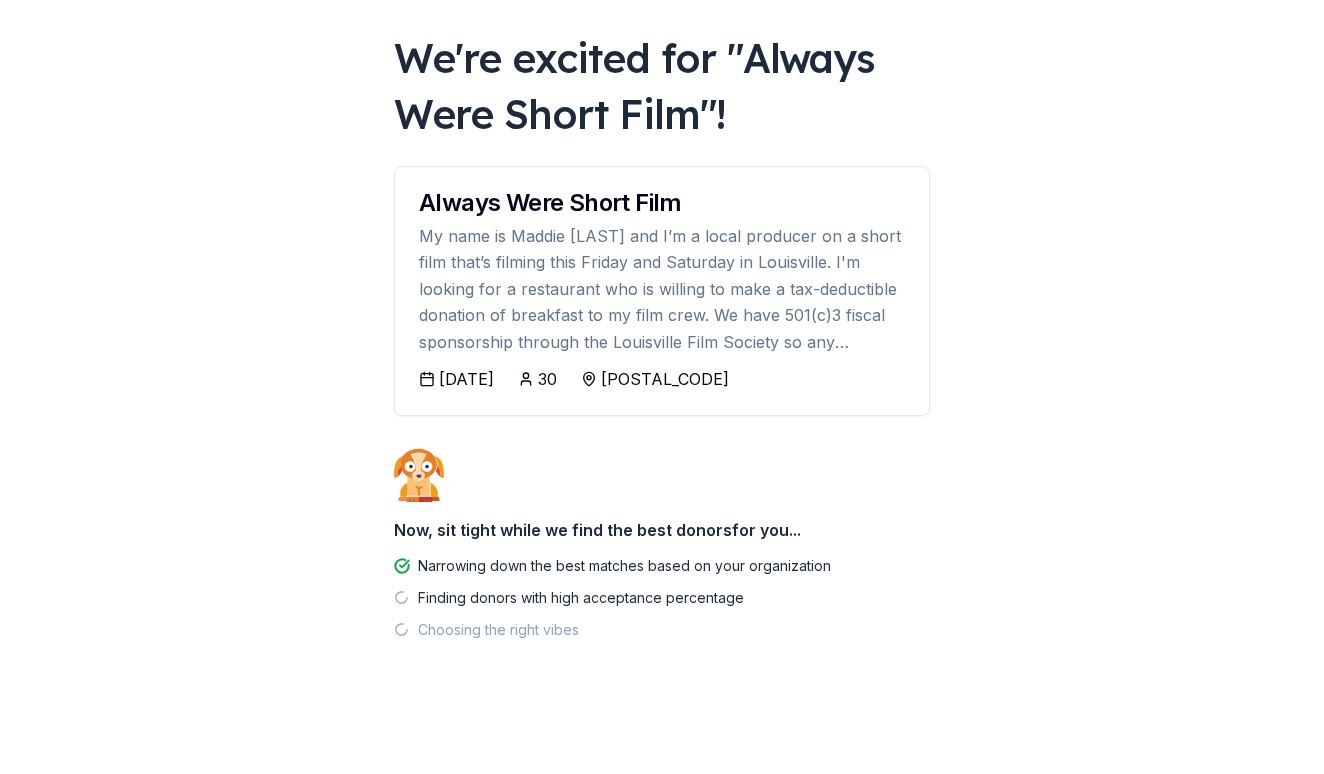 scroll, scrollTop: 95, scrollLeft: 0, axis: vertical 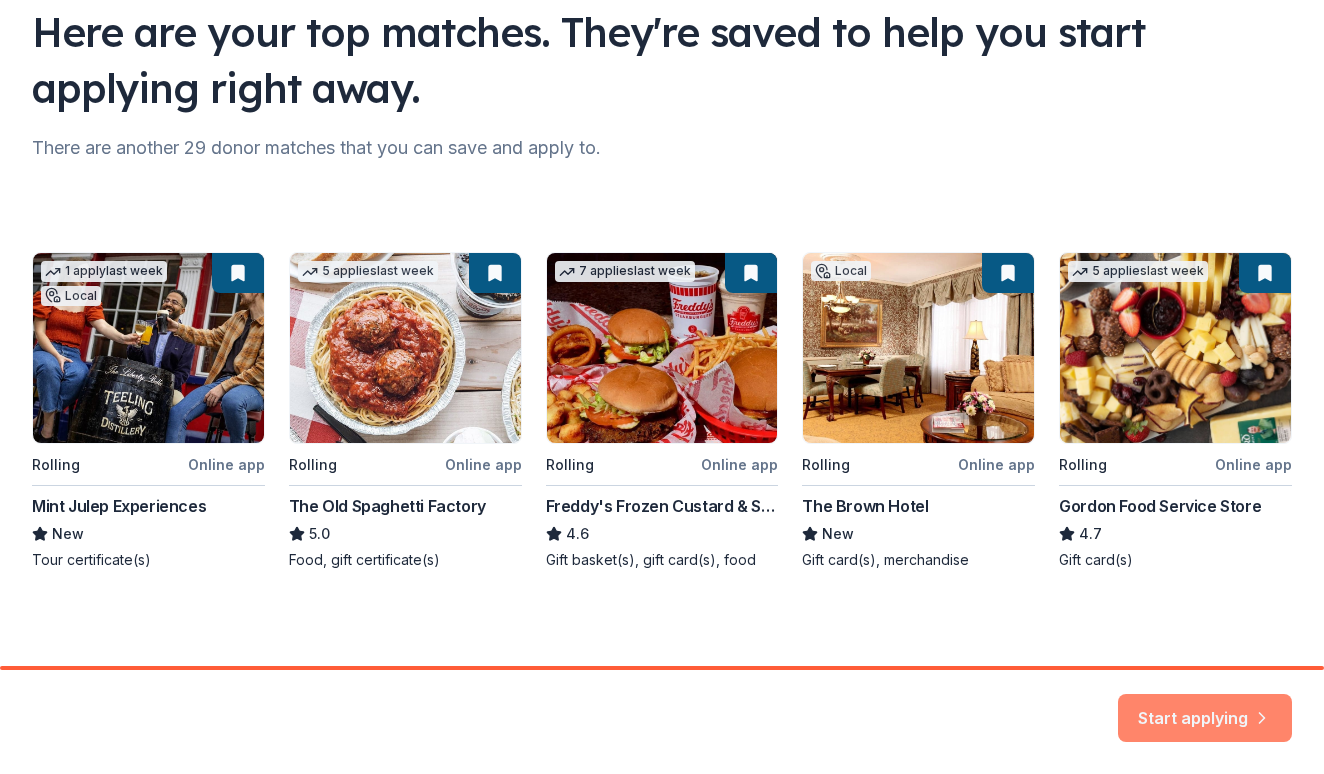 click on "Start applying" at bounding box center [1205, 712] 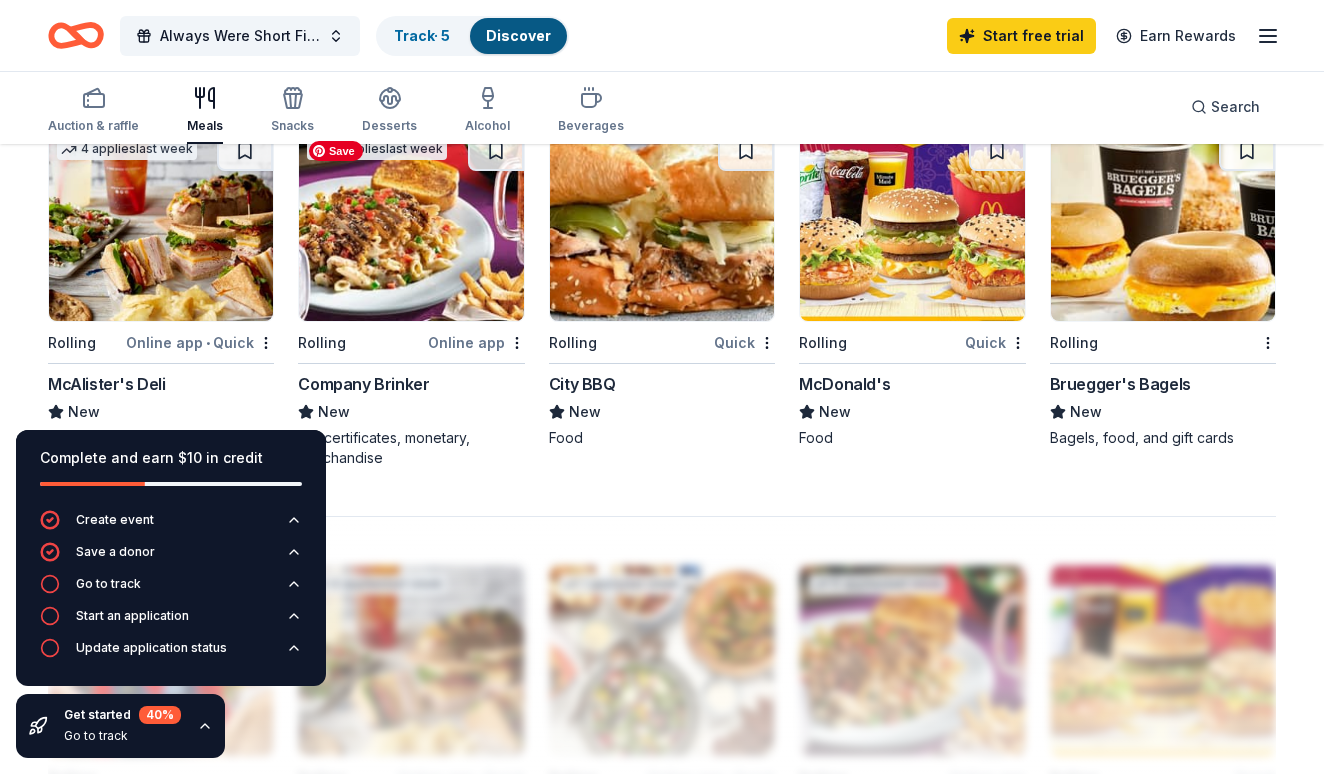 scroll, scrollTop: 1339, scrollLeft: 0, axis: vertical 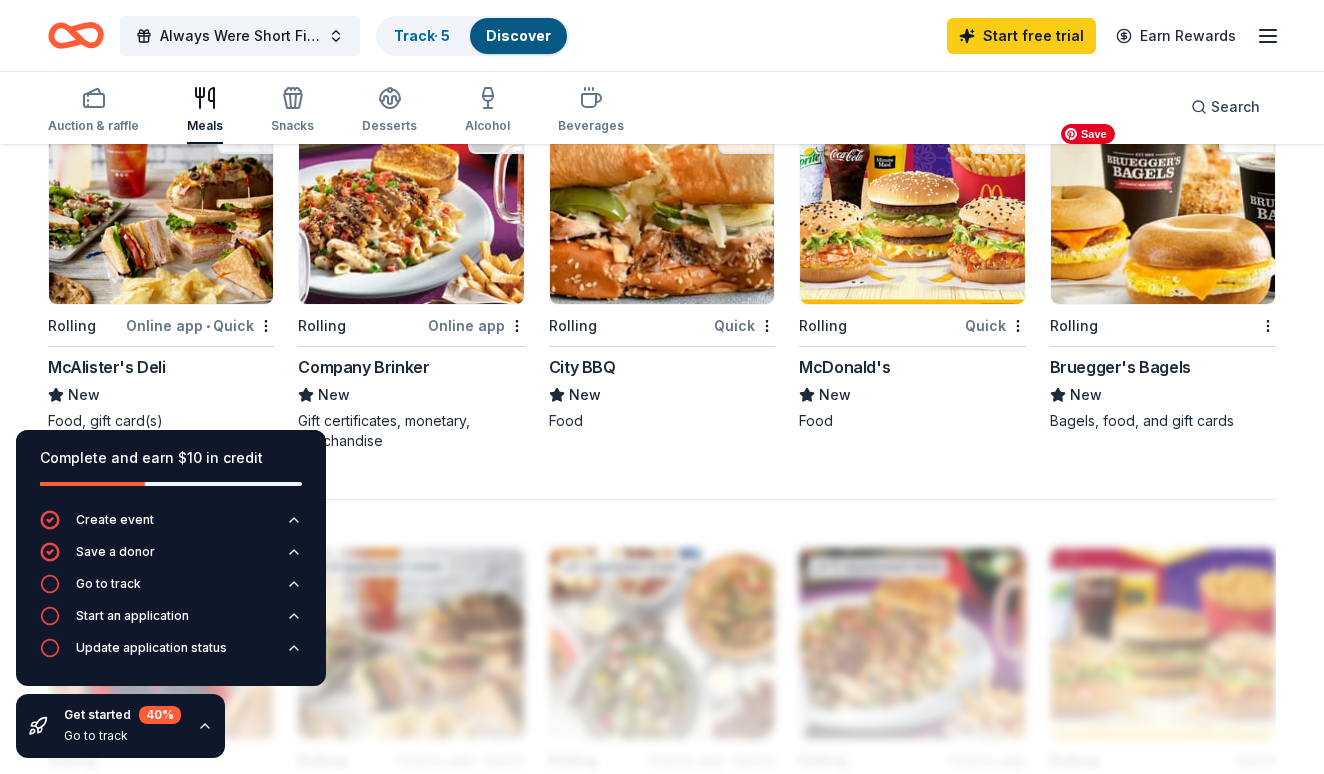 click at bounding box center [1163, 209] 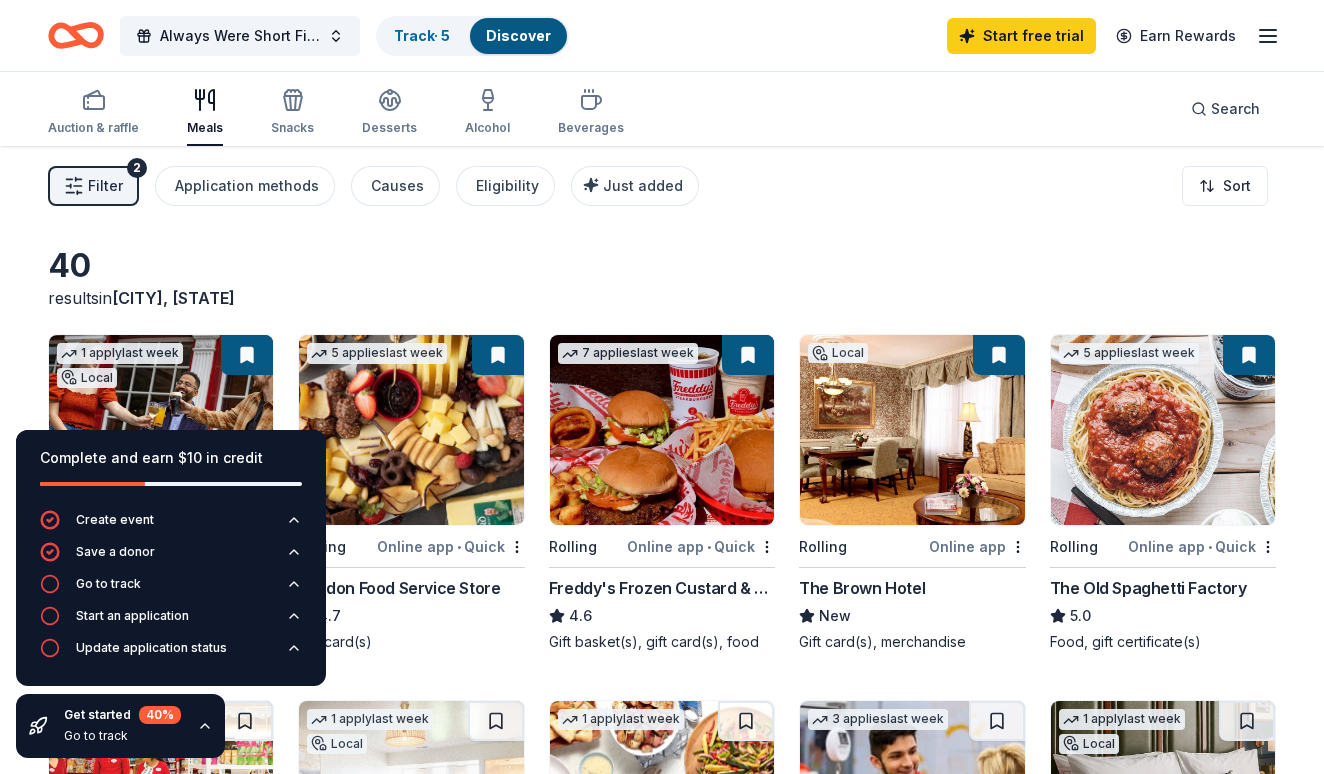 scroll, scrollTop: 0, scrollLeft: 0, axis: both 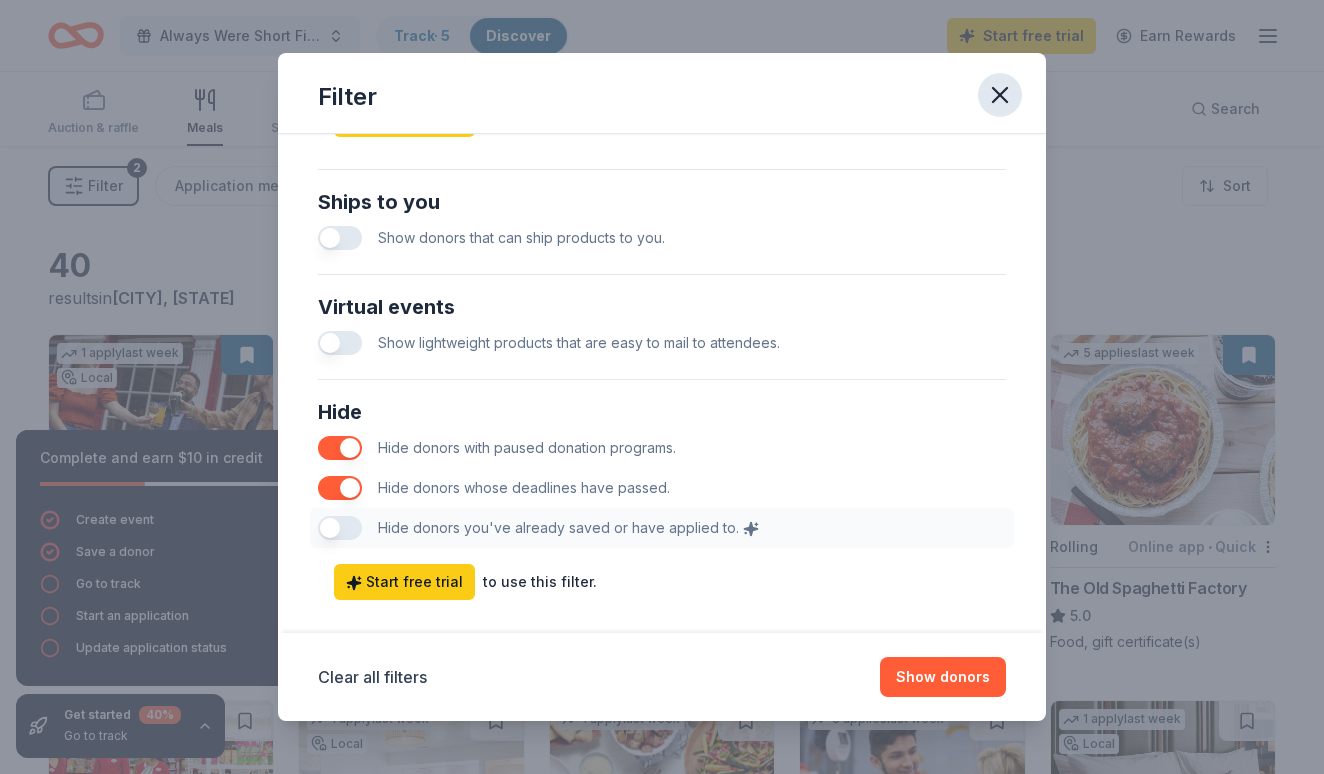click 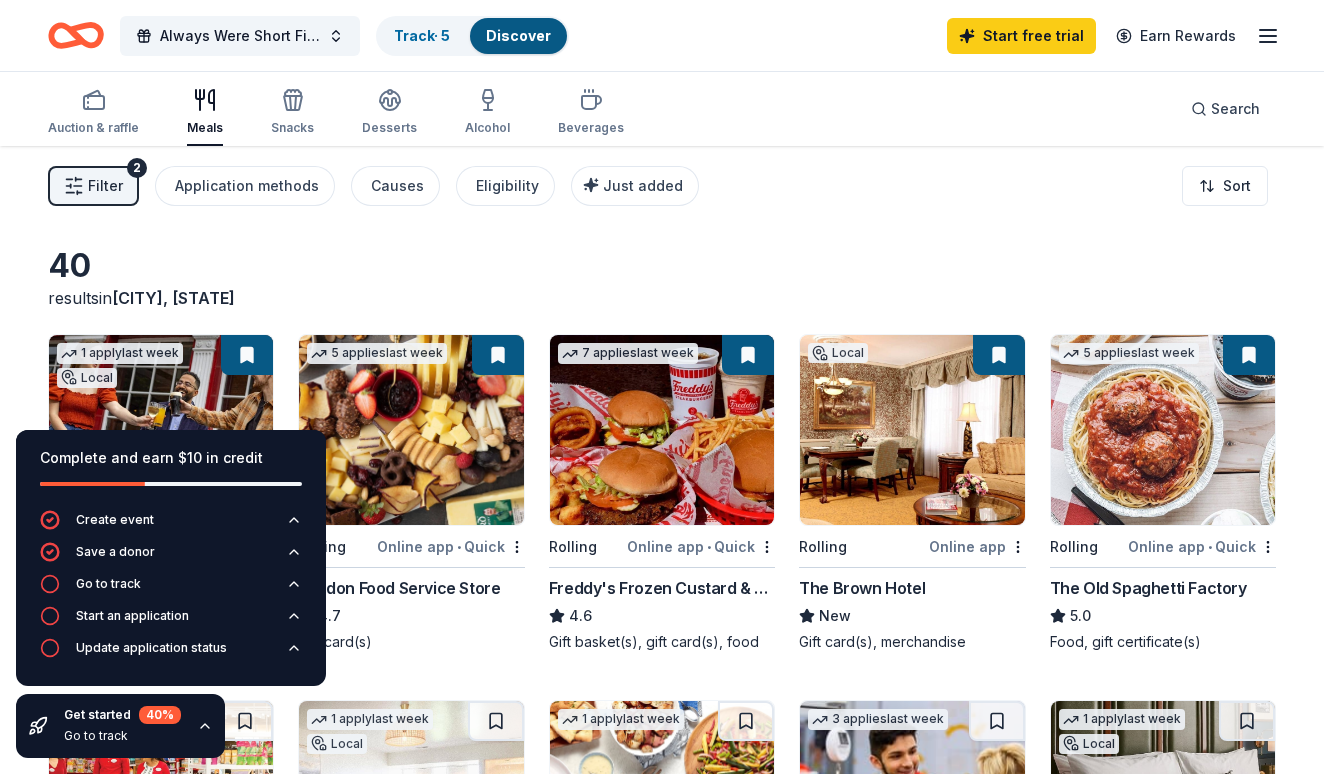 click 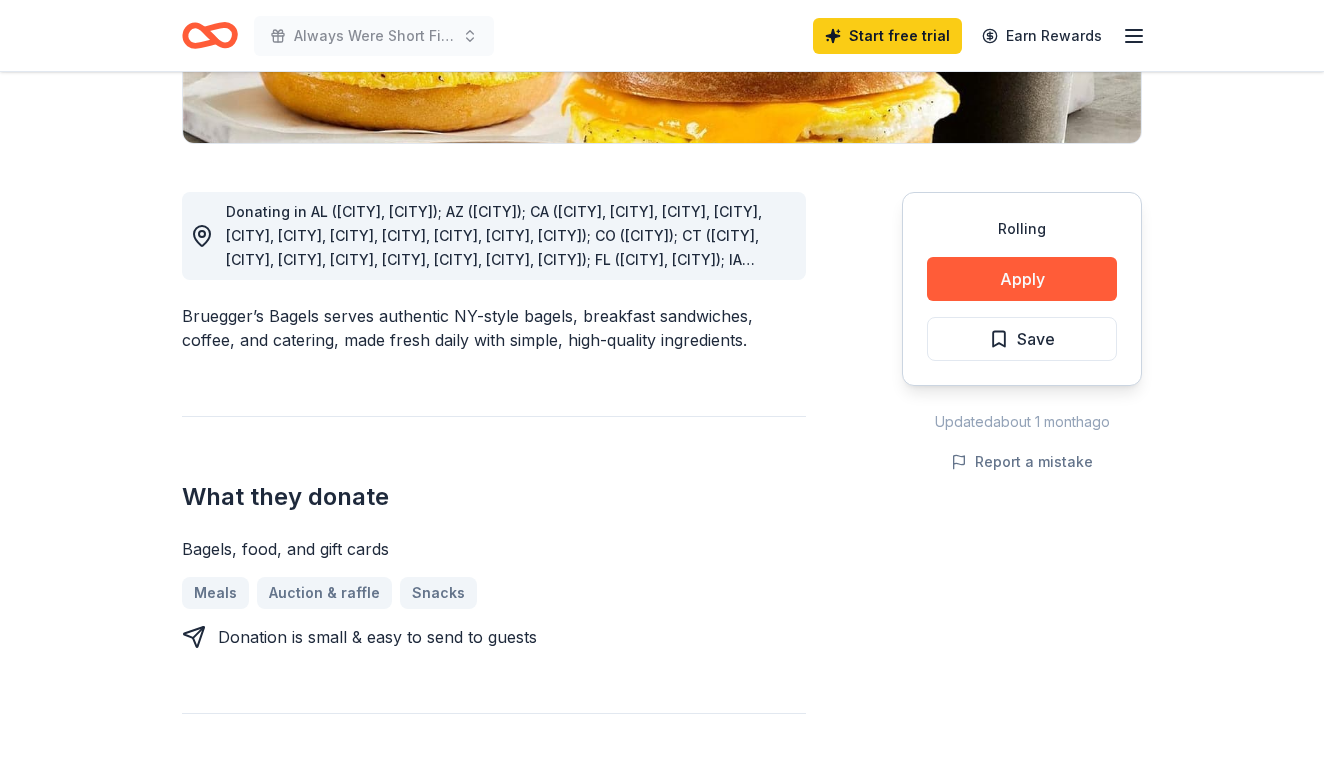 scroll, scrollTop: 471, scrollLeft: 0, axis: vertical 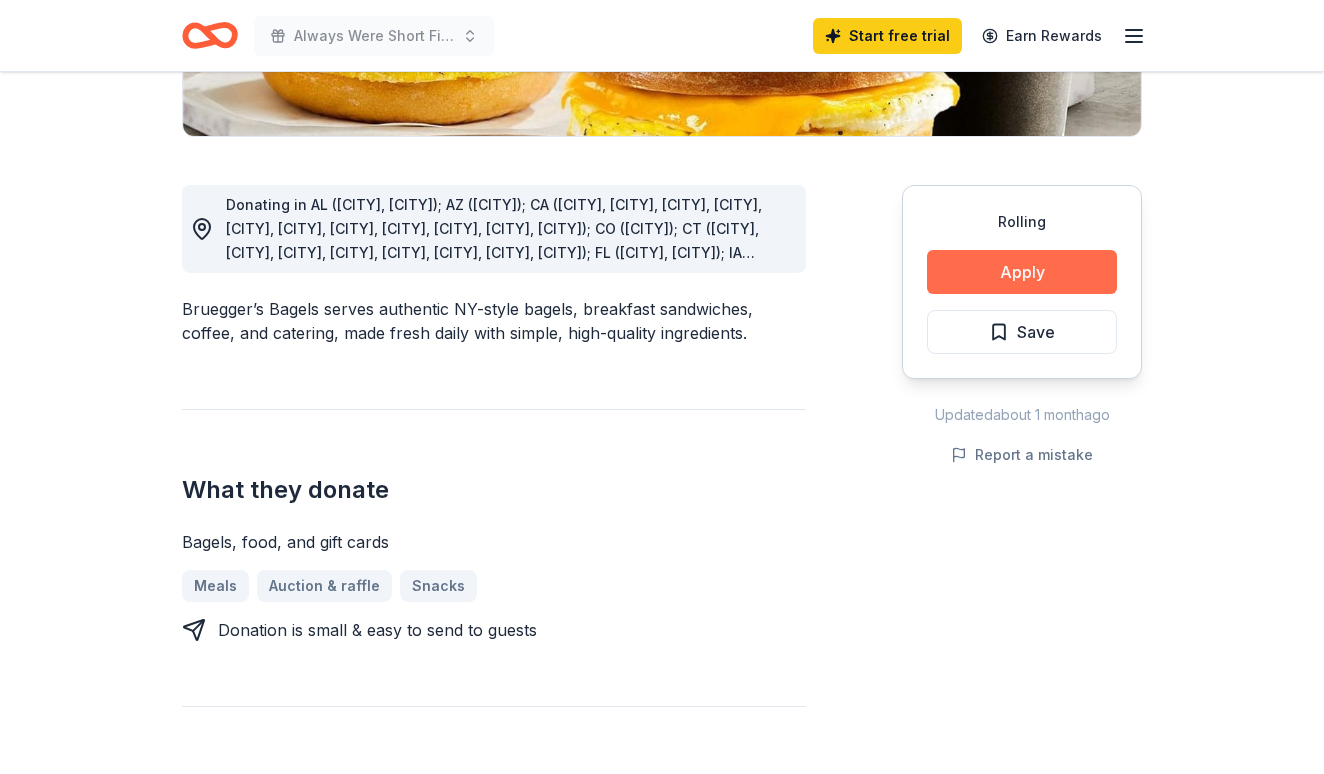 click on "Apply" at bounding box center [1022, 272] 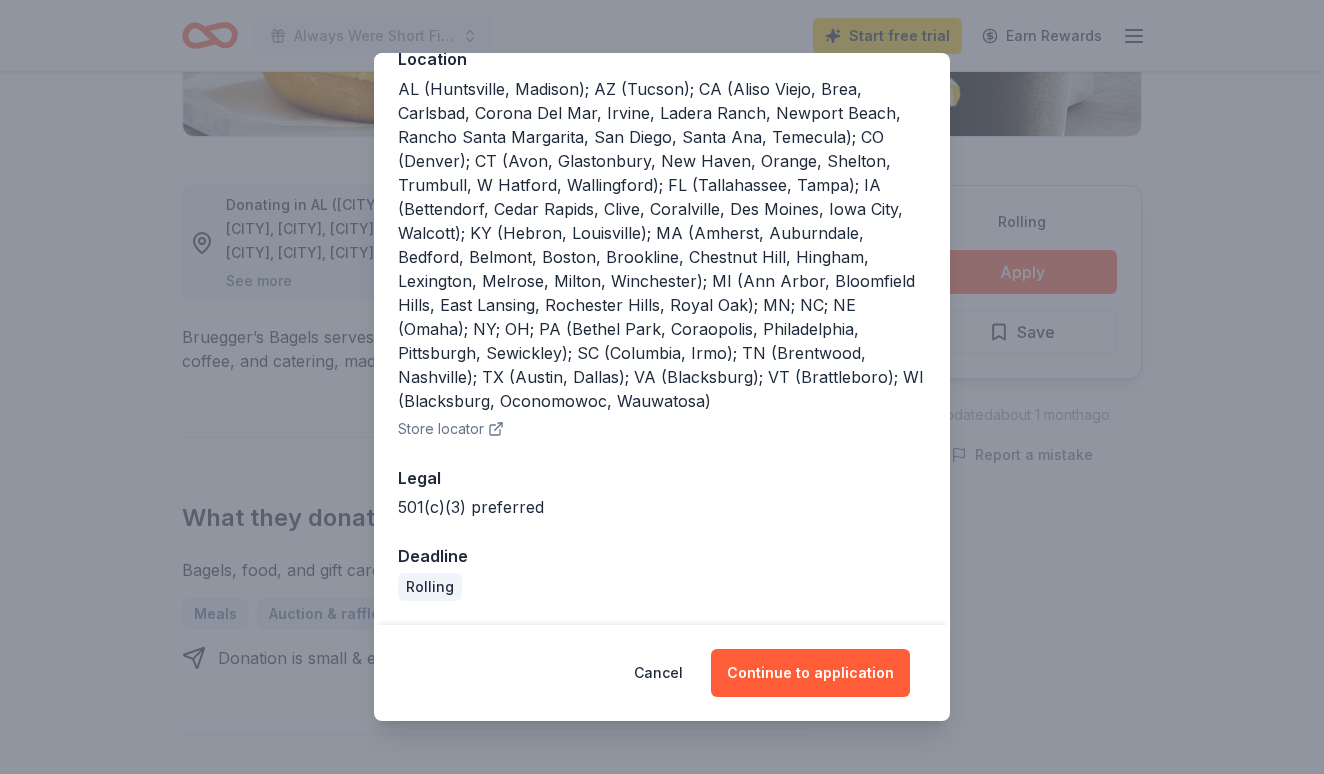 scroll, scrollTop: 247, scrollLeft: 0, axis: vertical 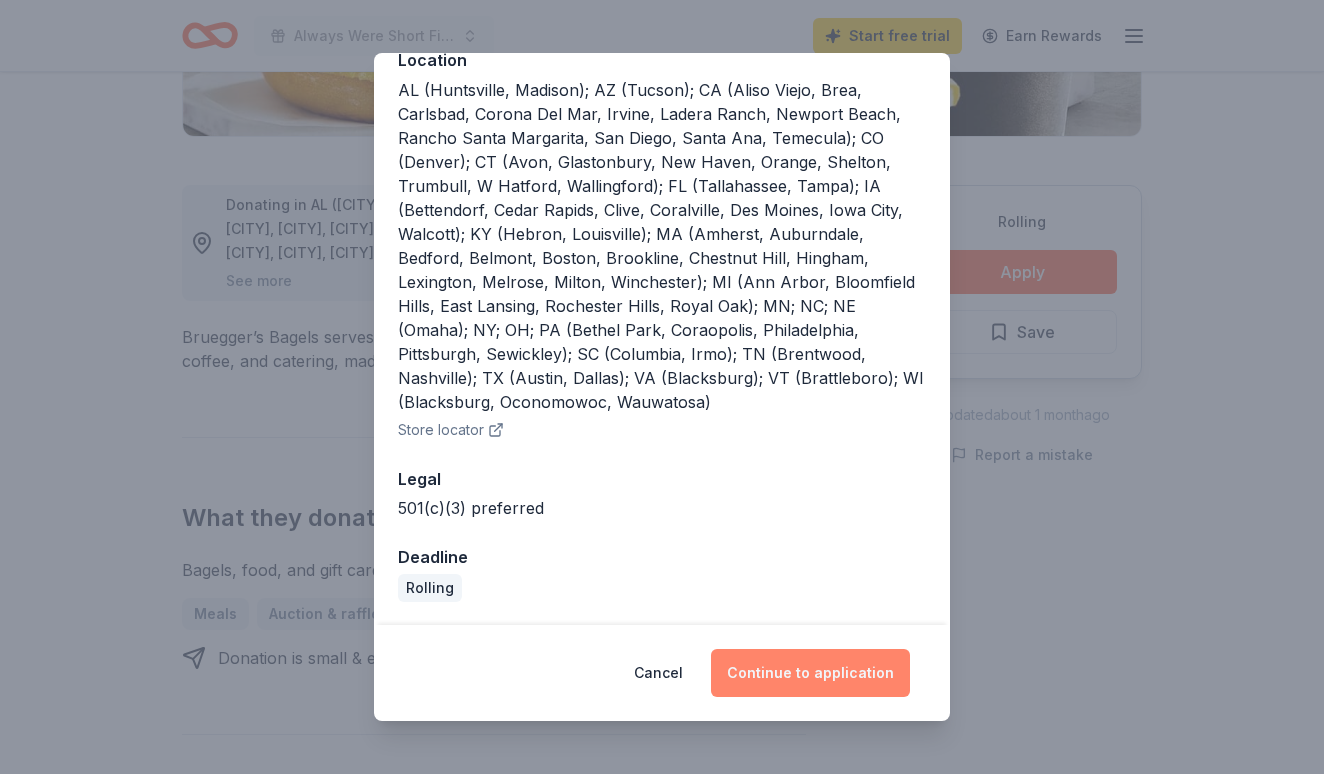 click on "Continue to application" at bounding box center [810, 673] 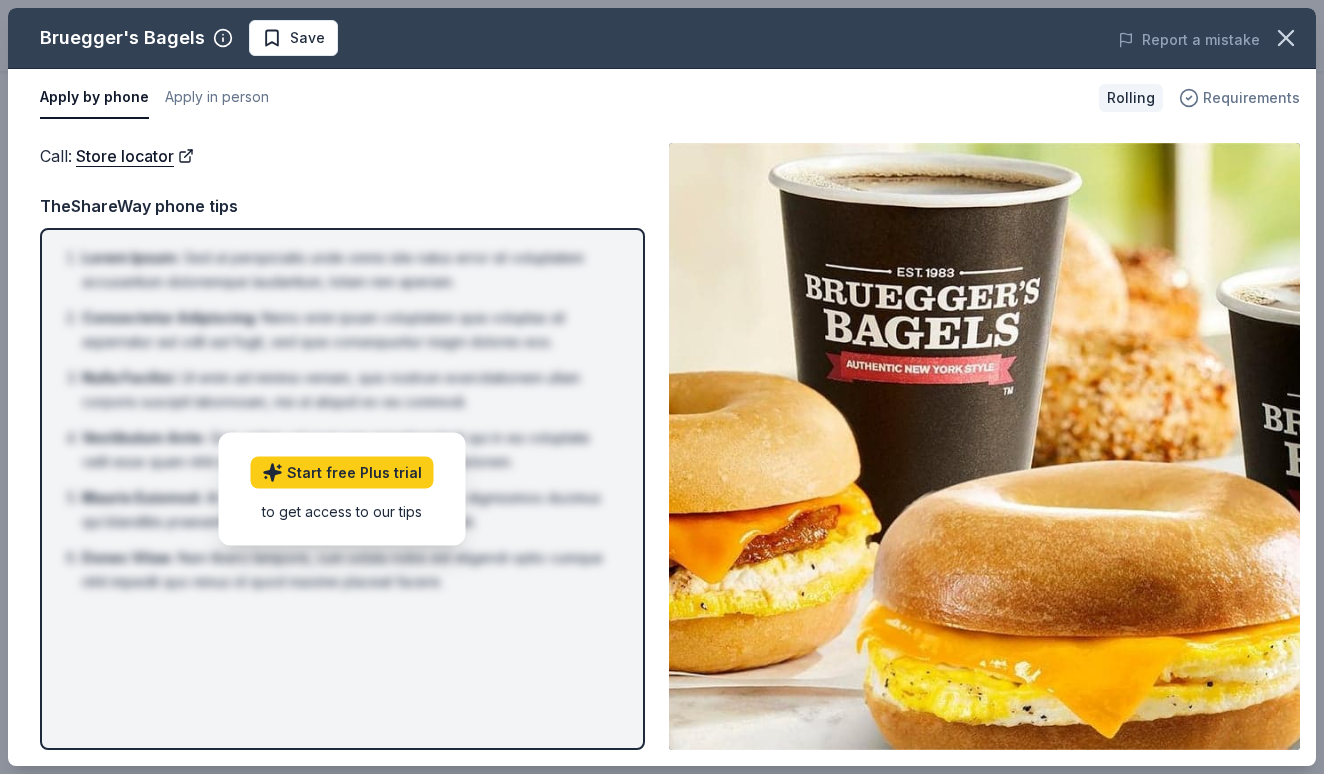 click on "Requirements" at bounding box center (1251, 98) 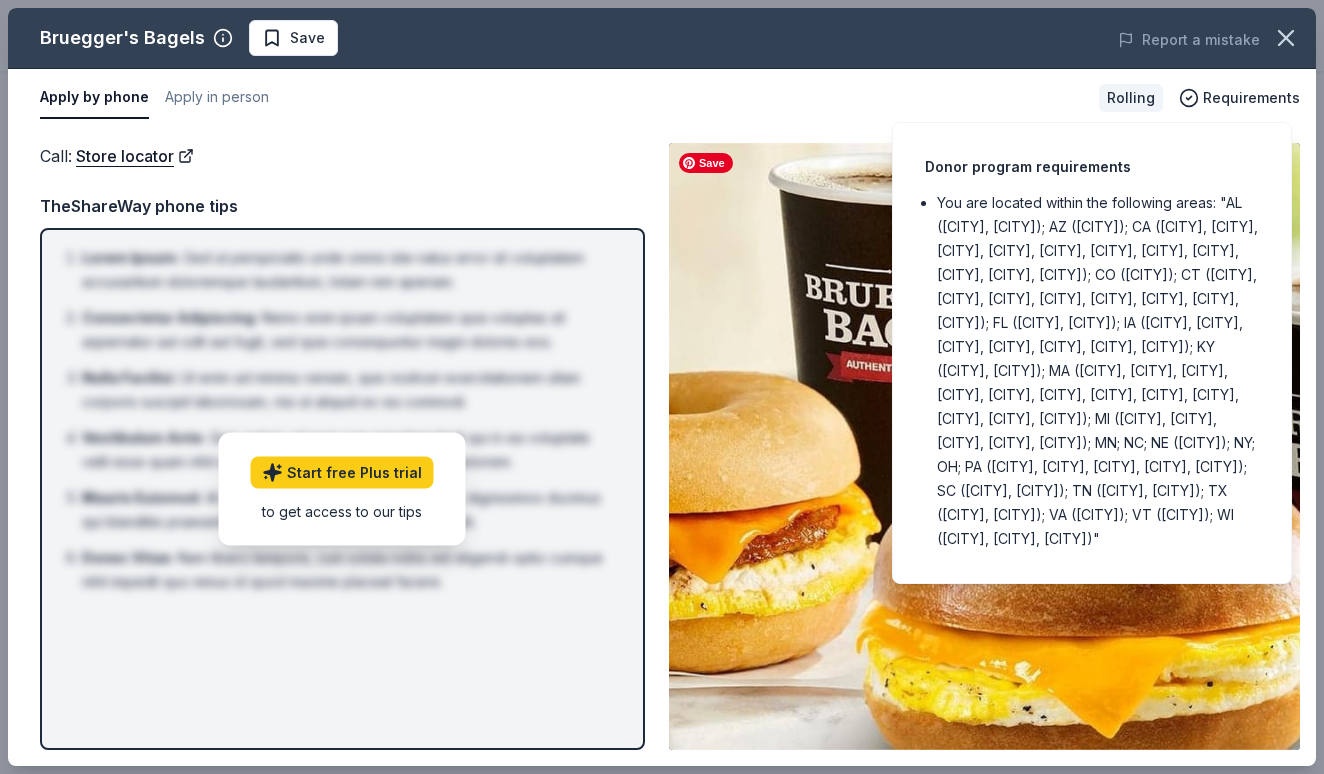 click at bounding box center [984, 446] 